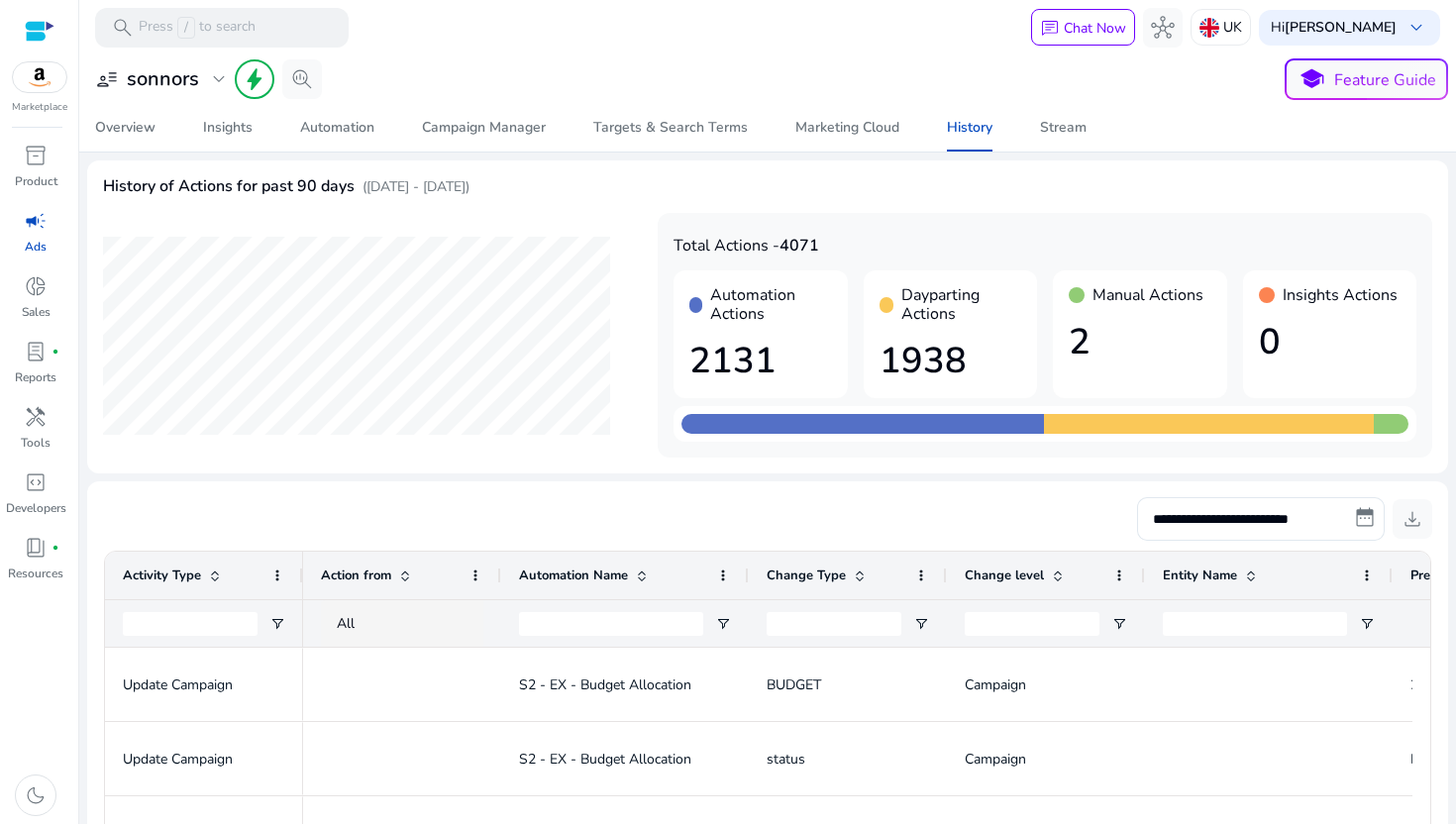 scroll, scrollTop: 0, scrollLeft: 0, axis: both 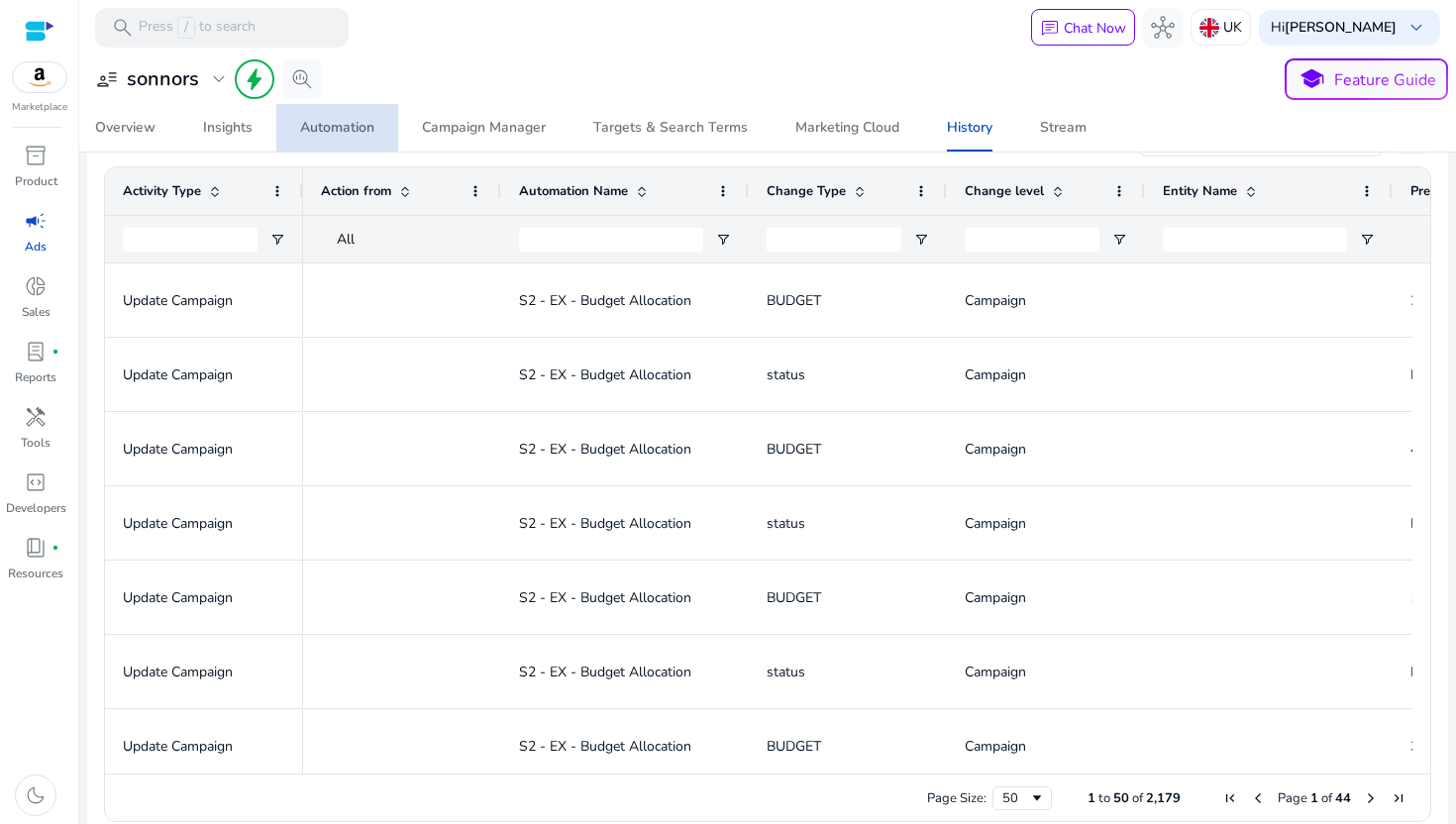 click on "Automation" at bounding box center [337, 128] 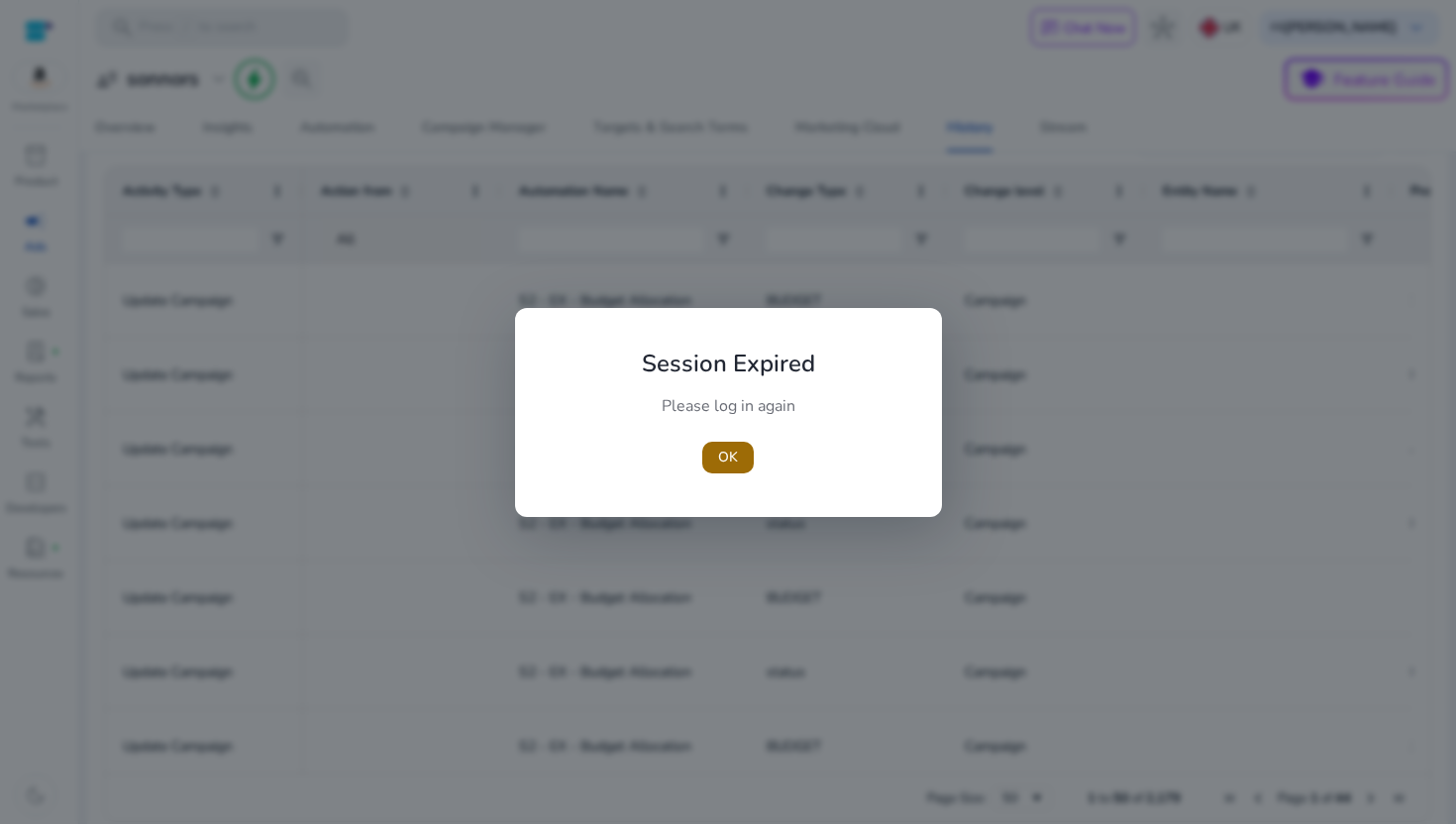 click at bounding box center (728, 458) 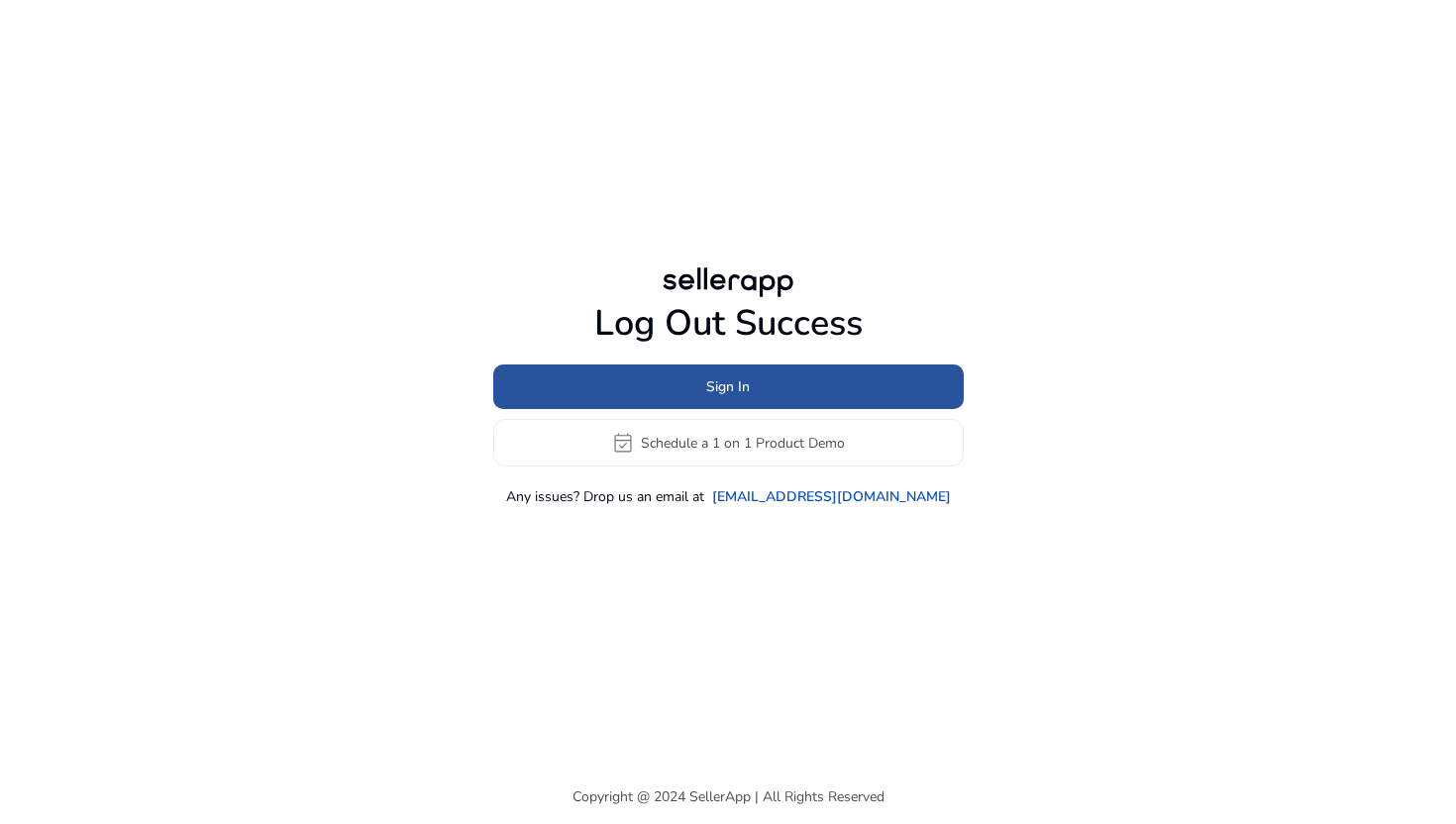 click on "Sign In" 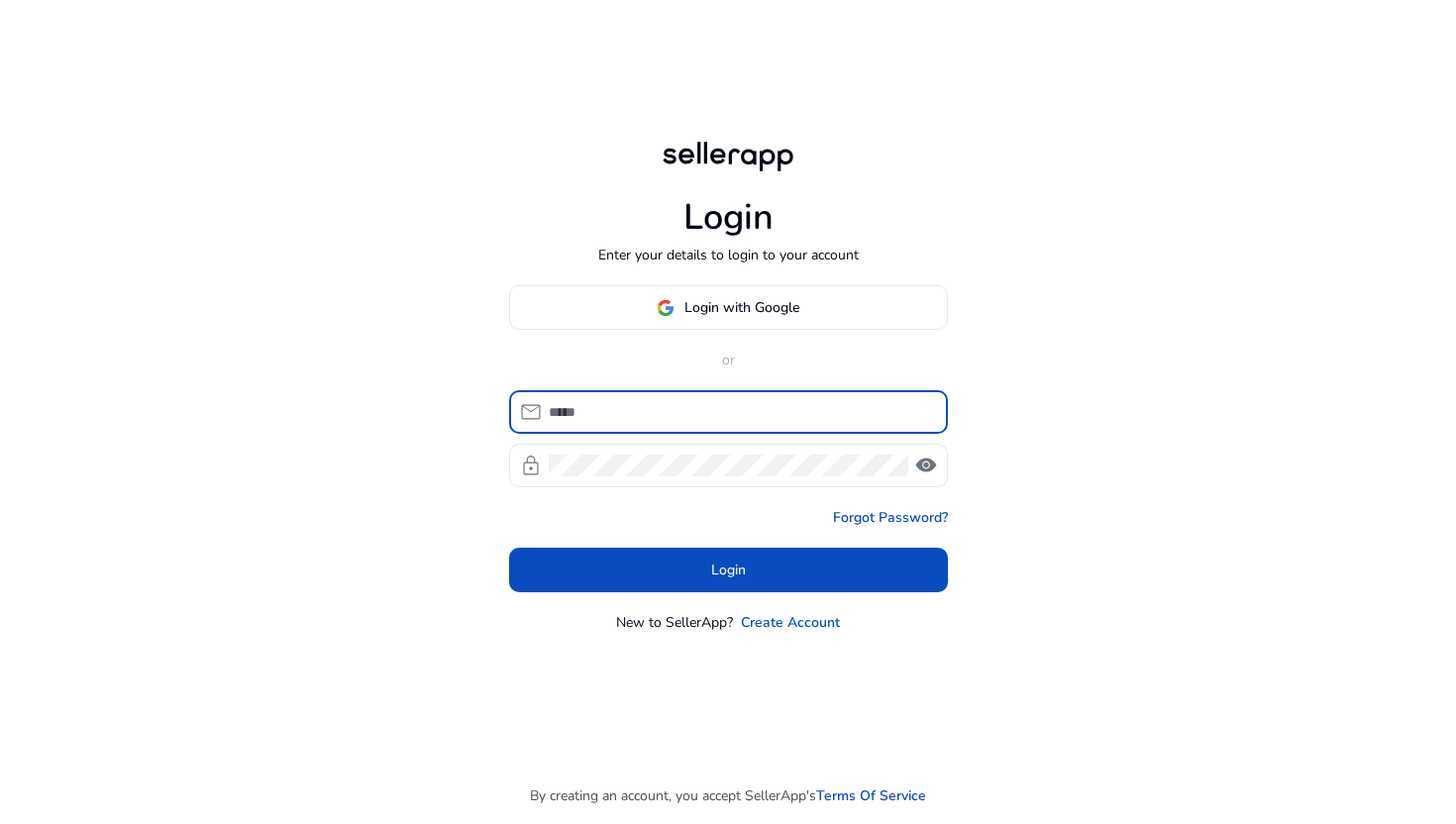 click at bounding box center [740, 412] 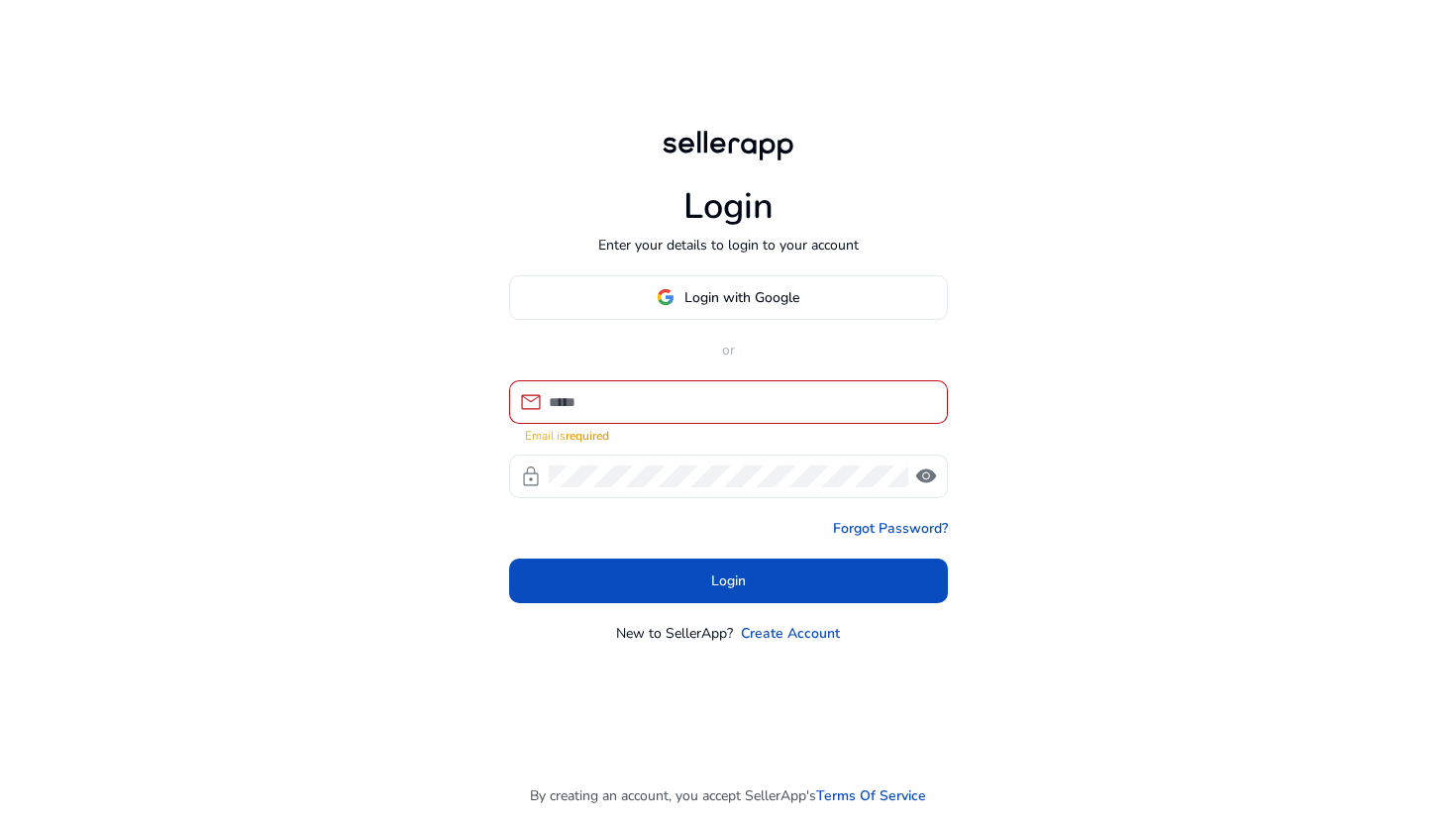type on "**********" 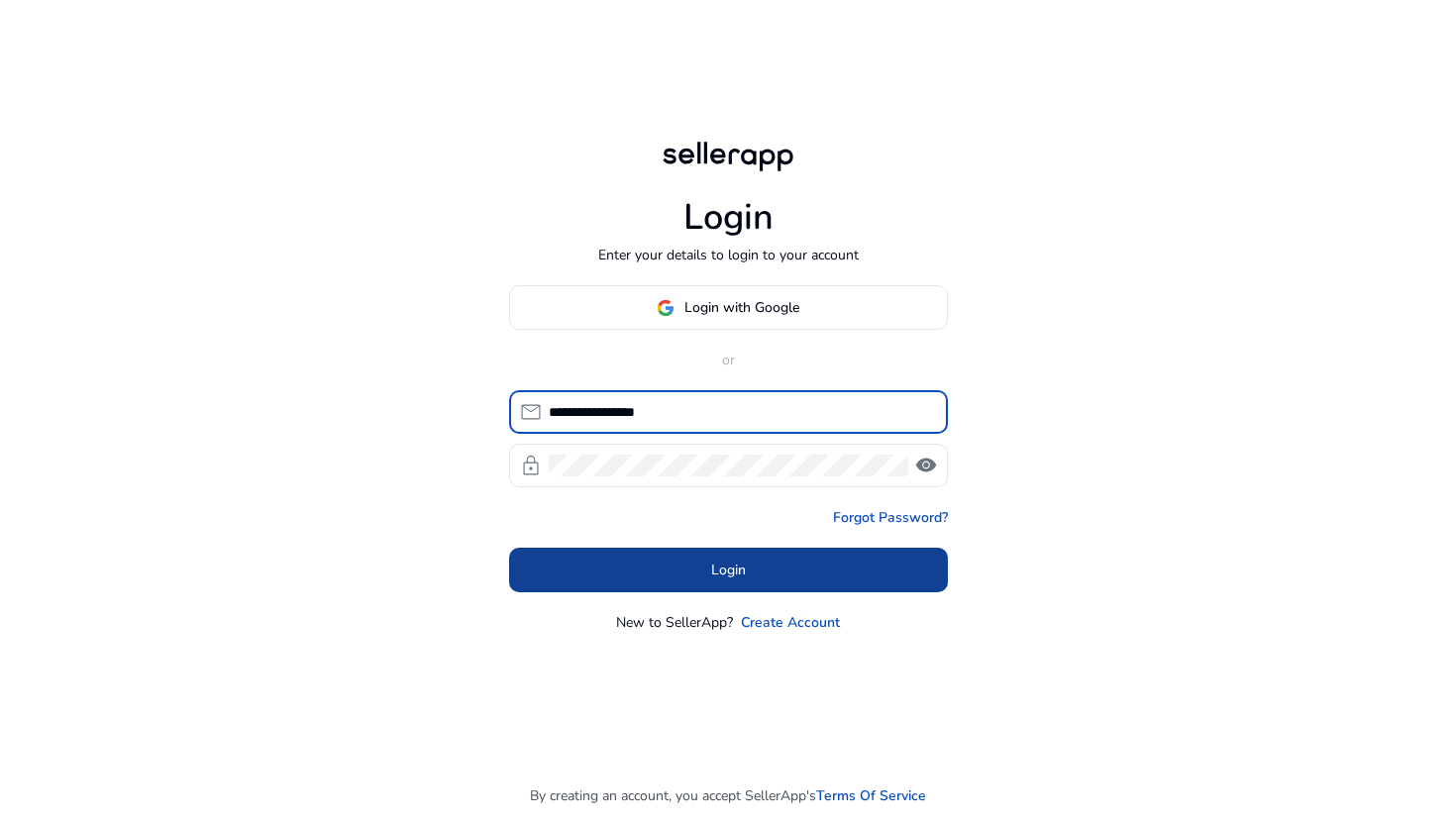 click at bounding box center (728, 570) 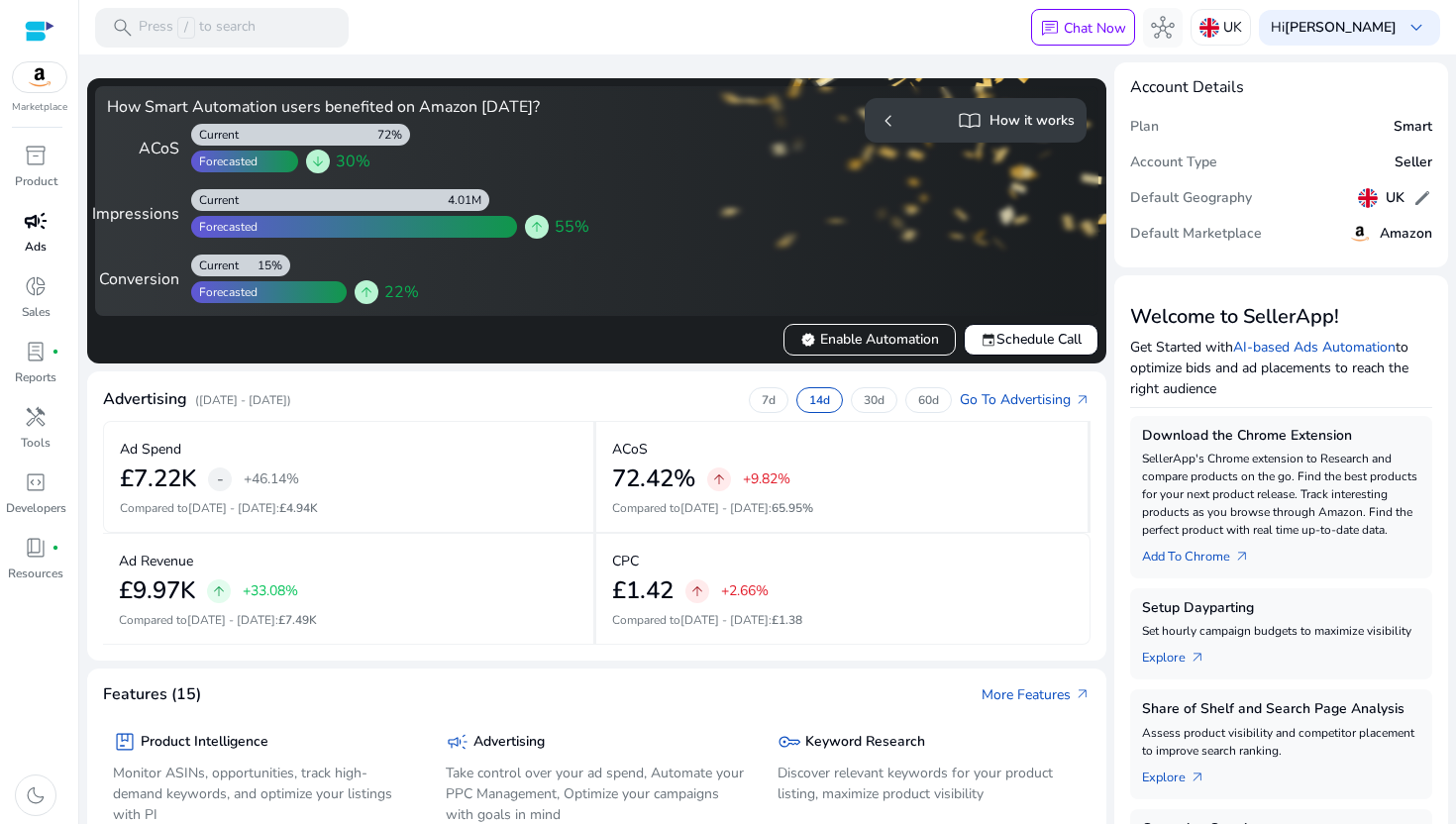 click on "campaign" at bounding box center [36, 221] 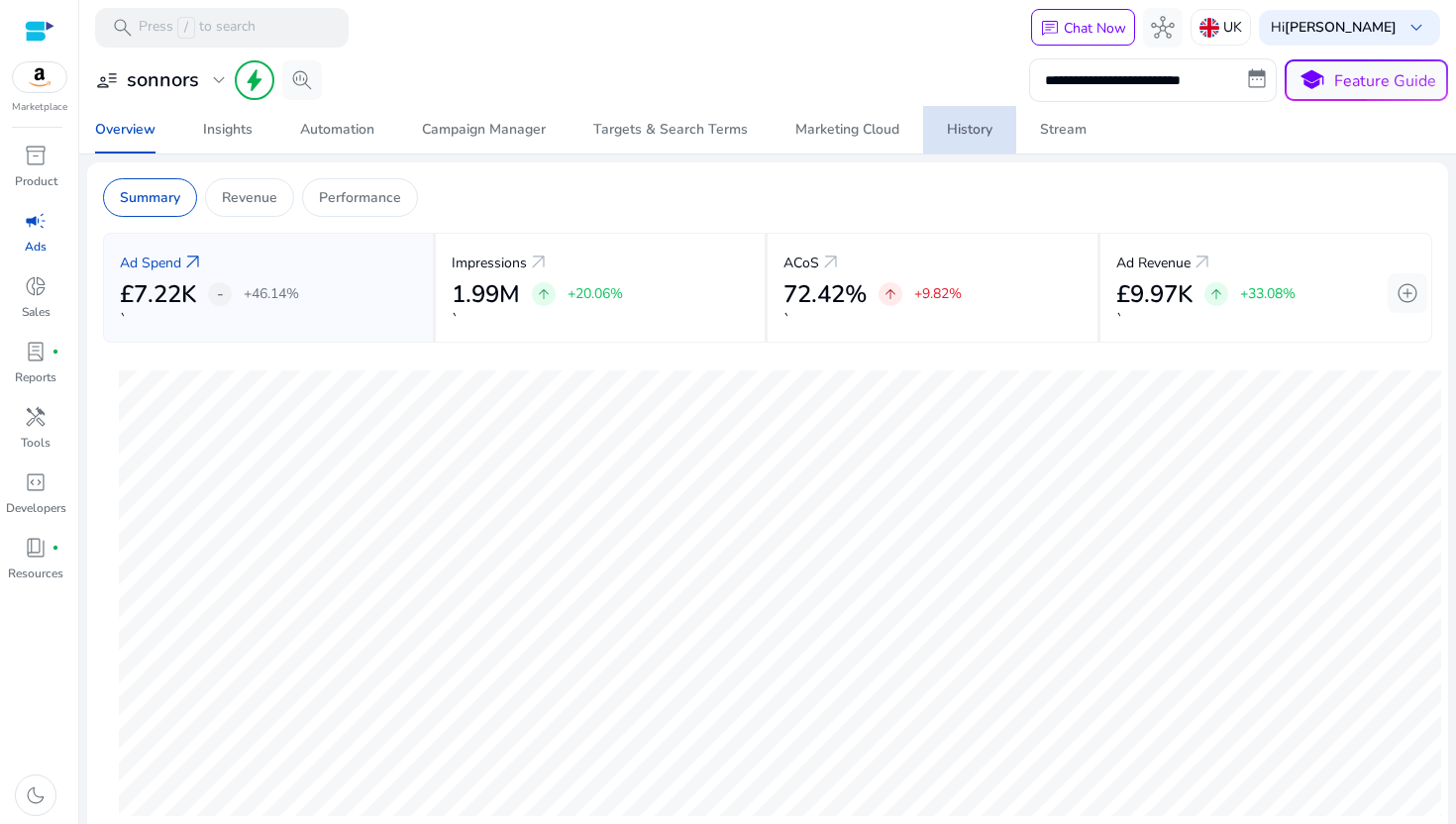 click on "History" at bounding box center [970, 130] 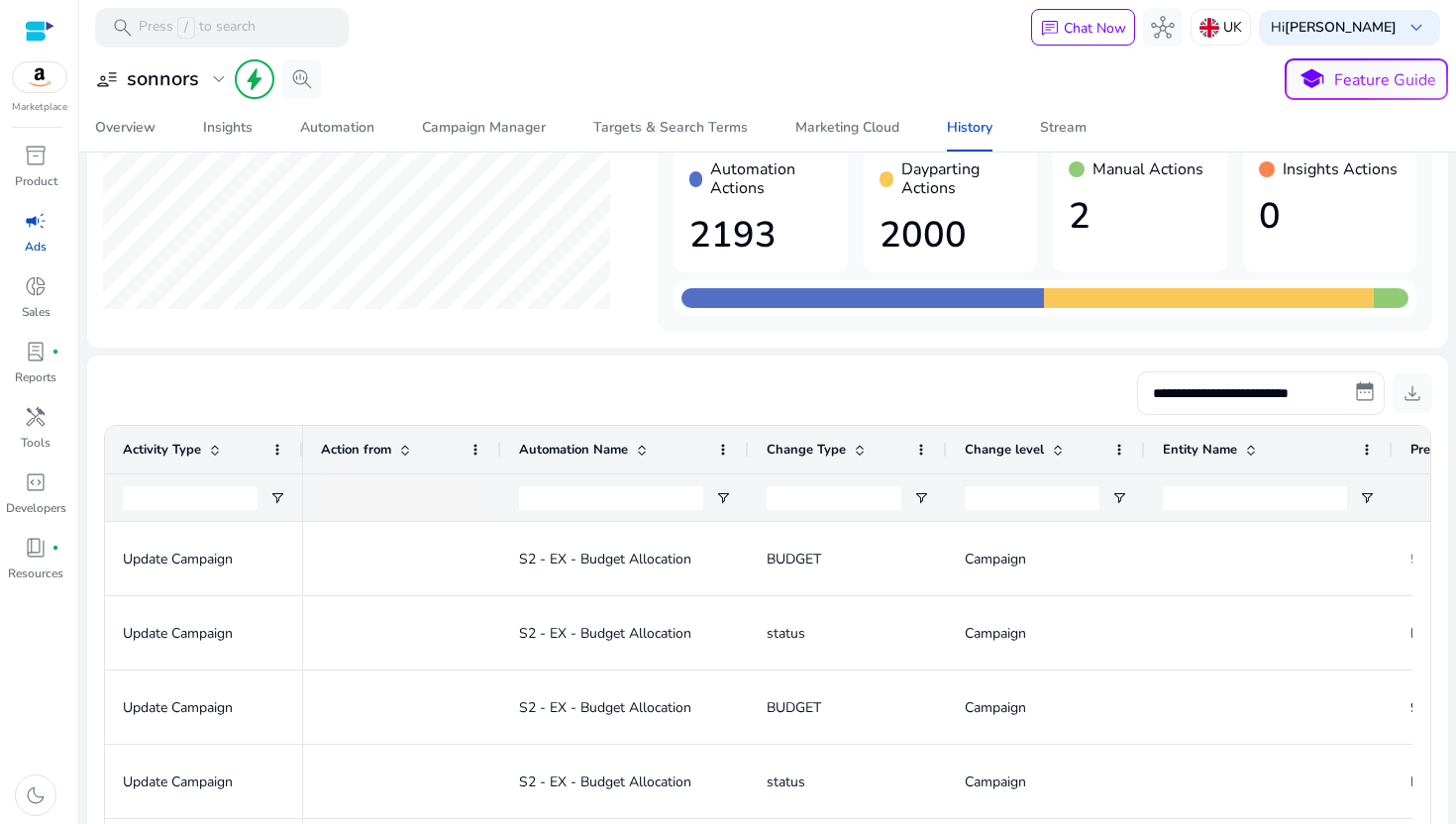 scroll, scrollTop: 192, scrollLeft: 0, axis: vertical 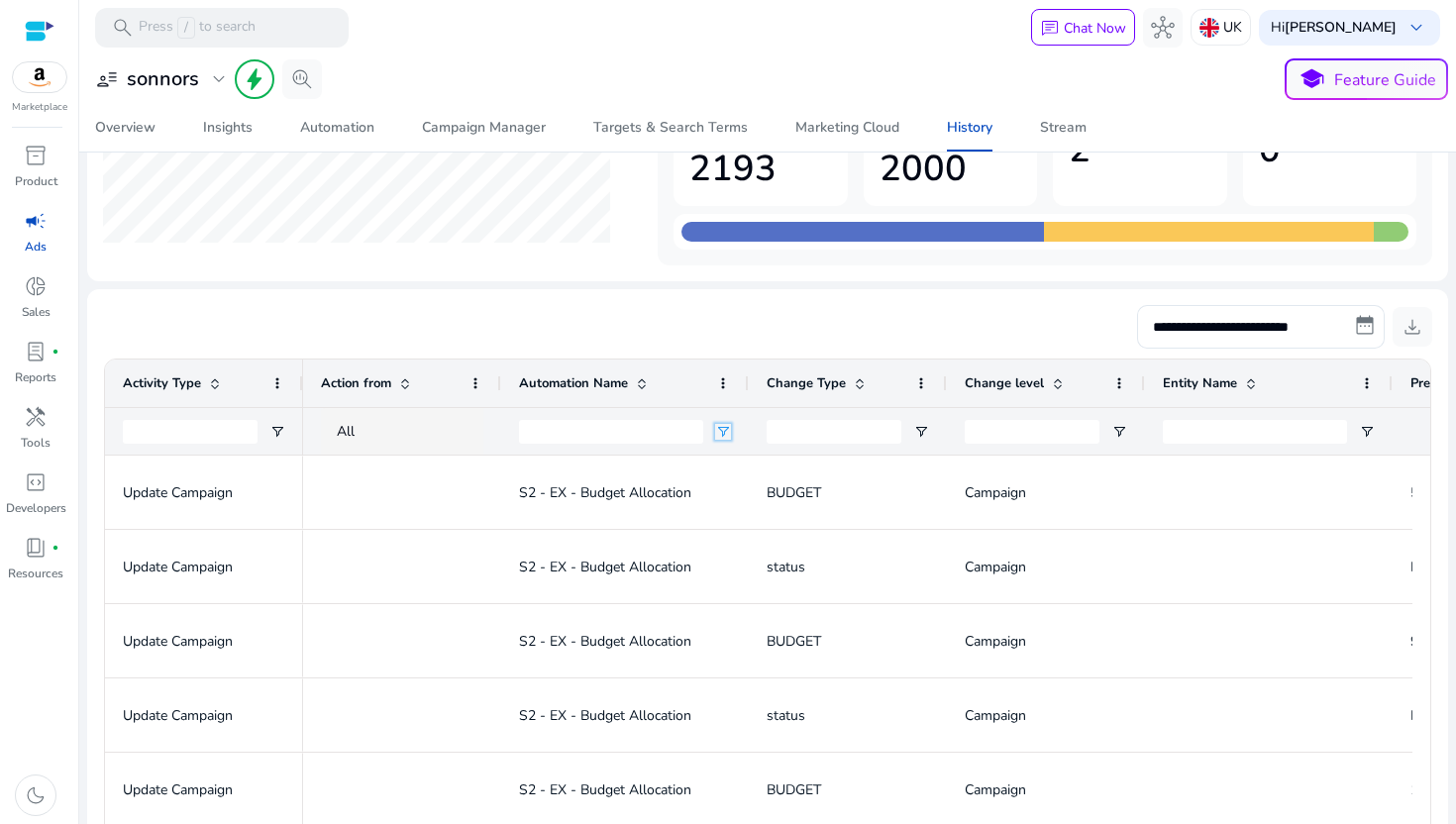 click 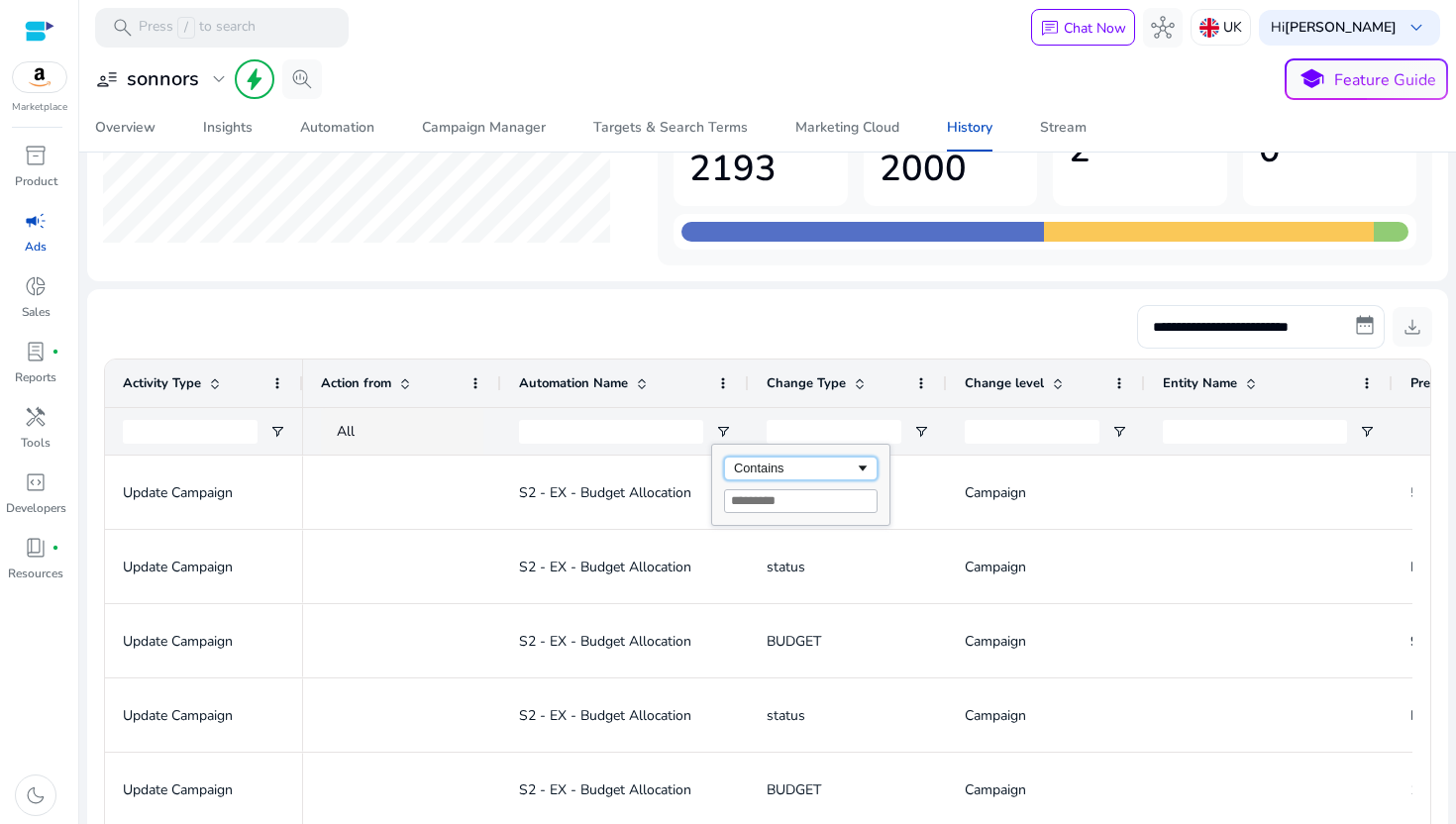 click on "Contains" at bounding box center [794, 467] 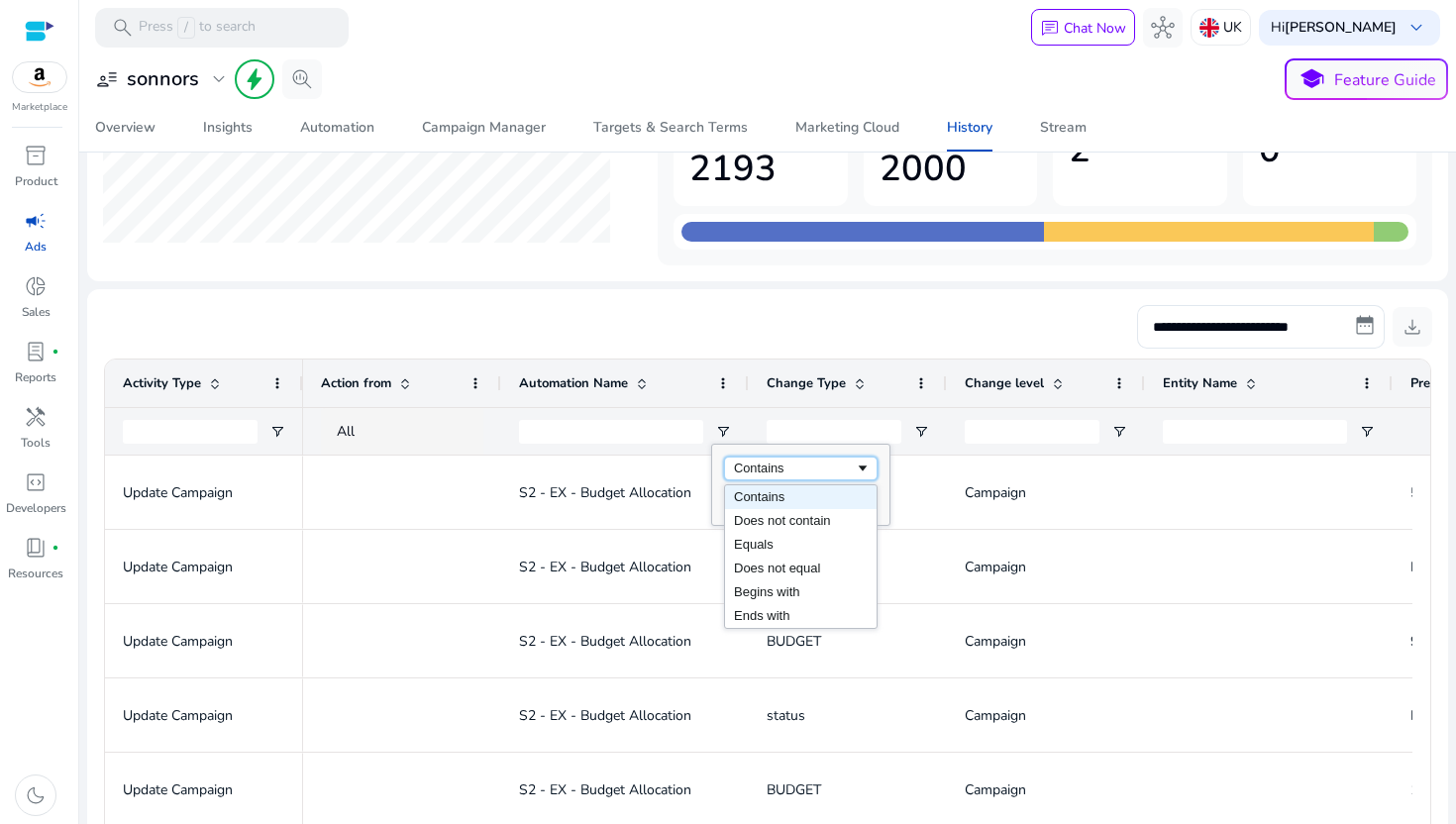 click on "**********" 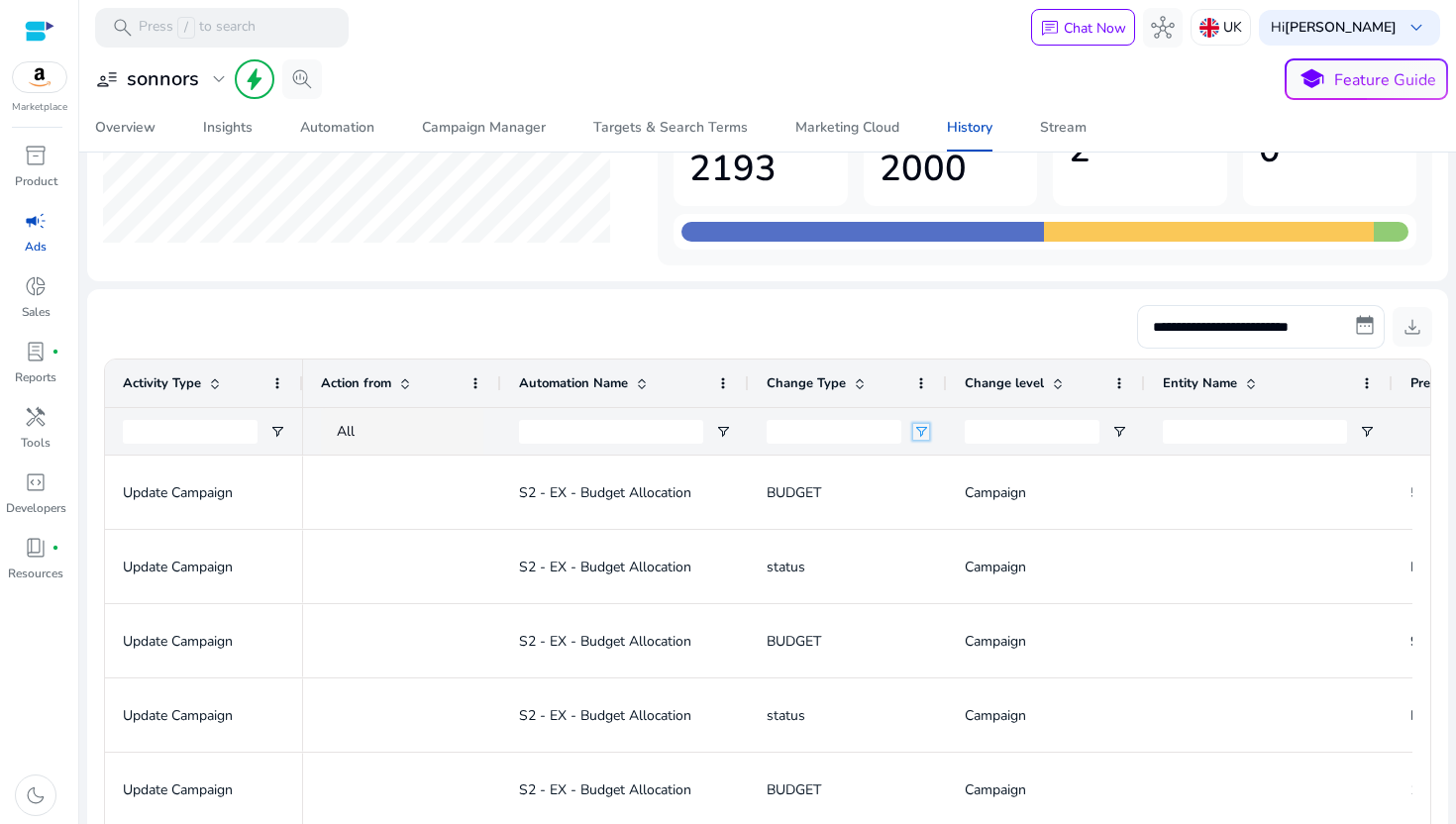 click 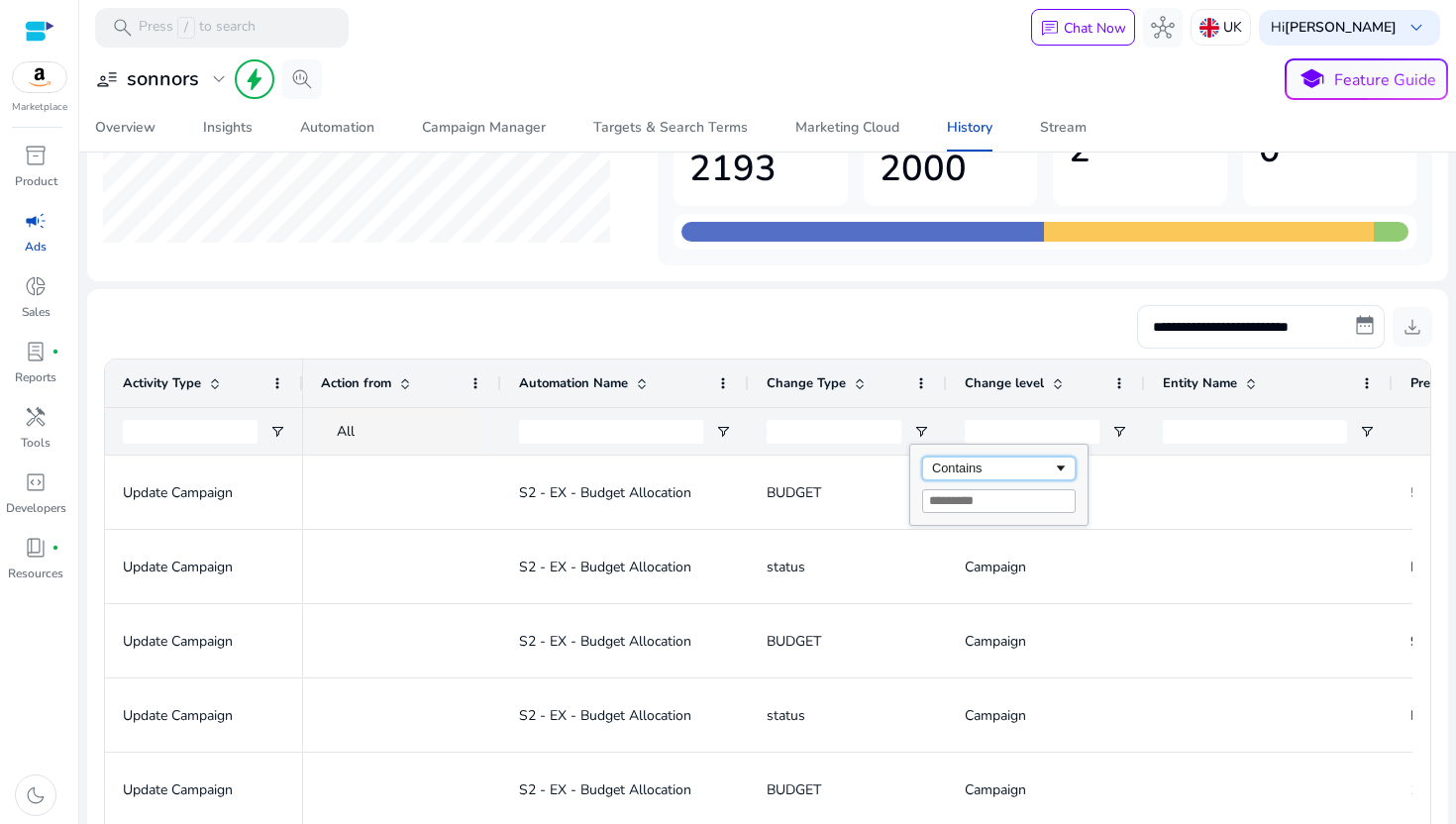 click on "Contains" at bounding box center [992, 467] 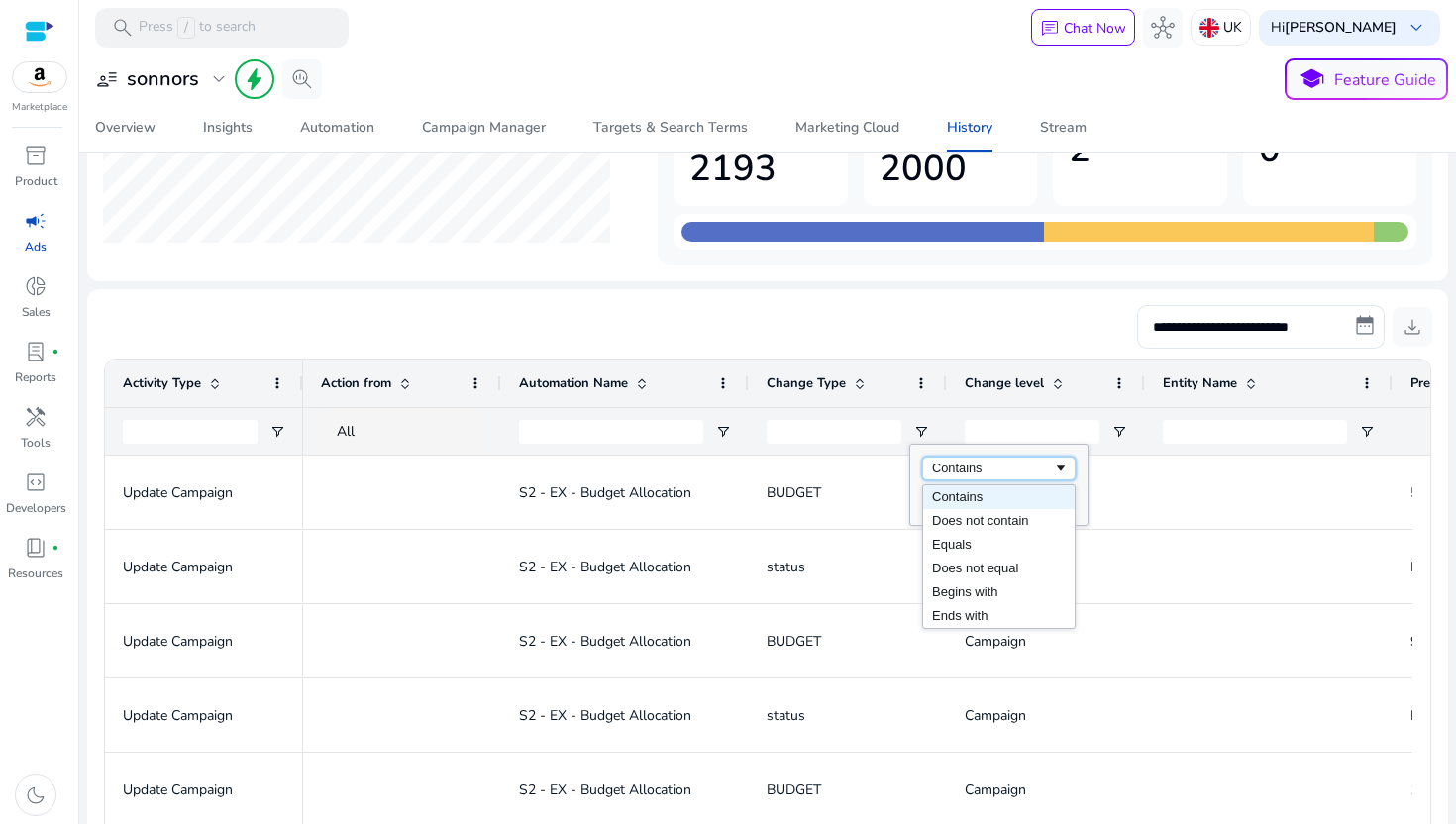 click on "**********" 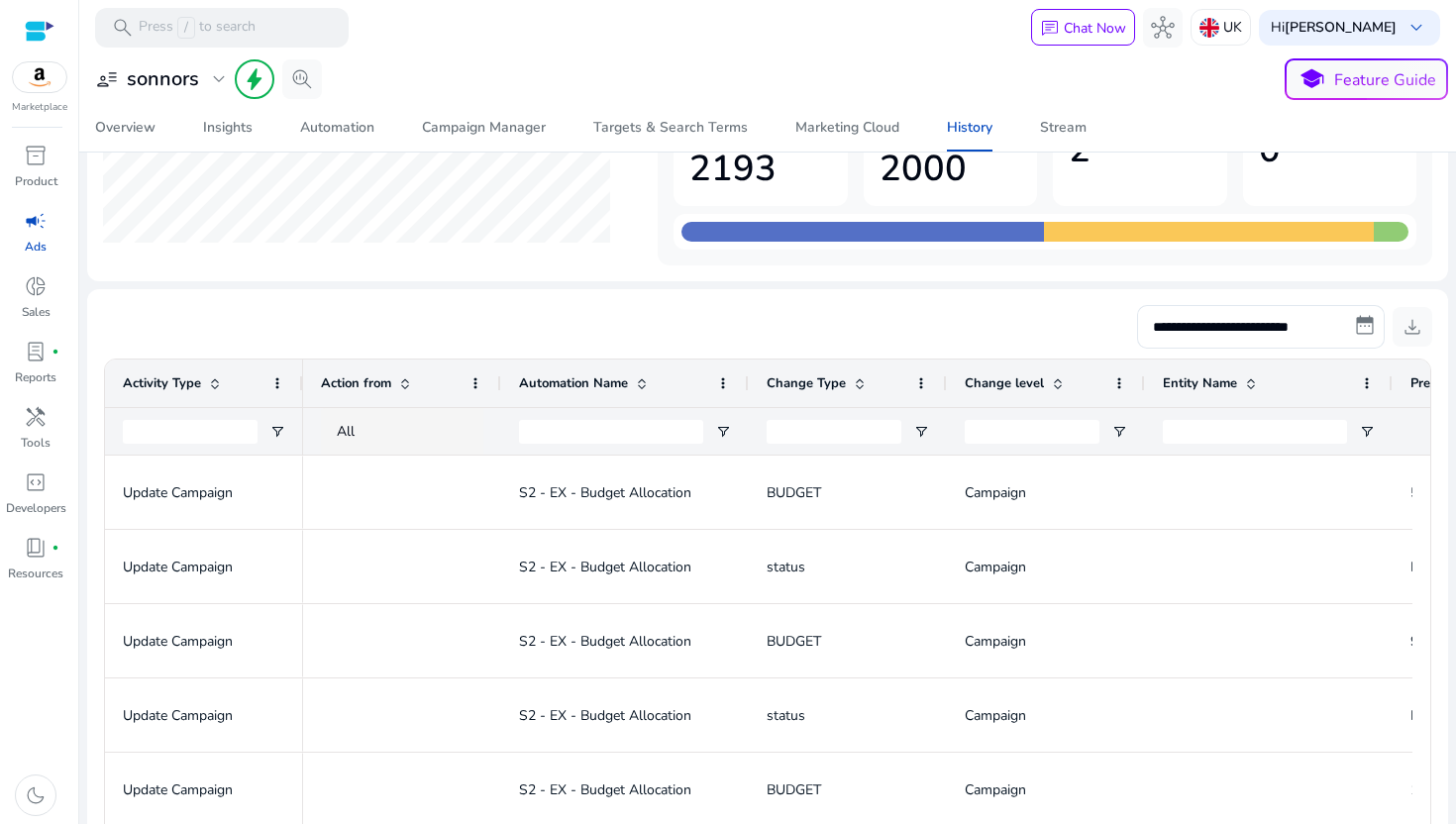 click on "Change Type" 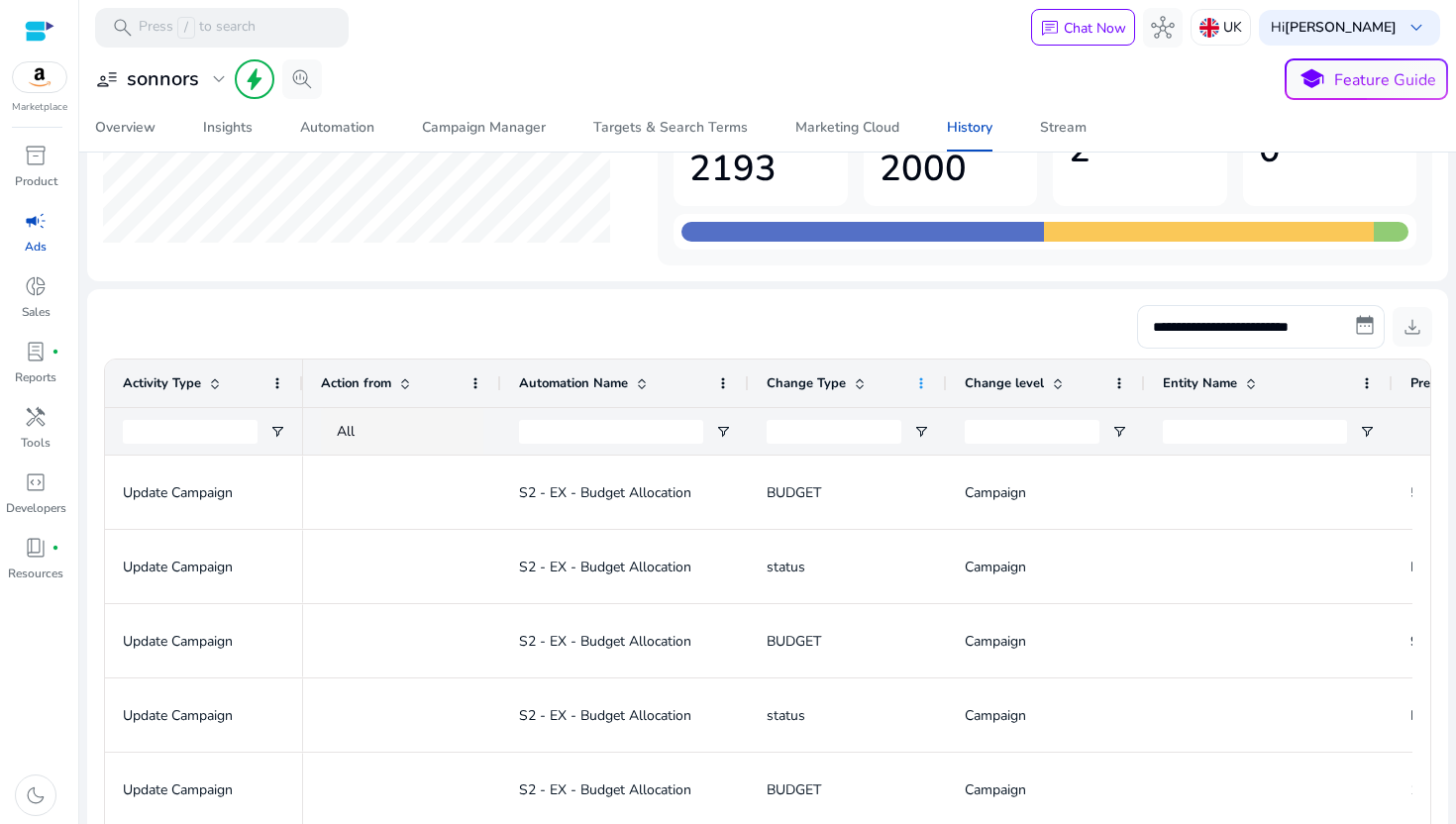 click 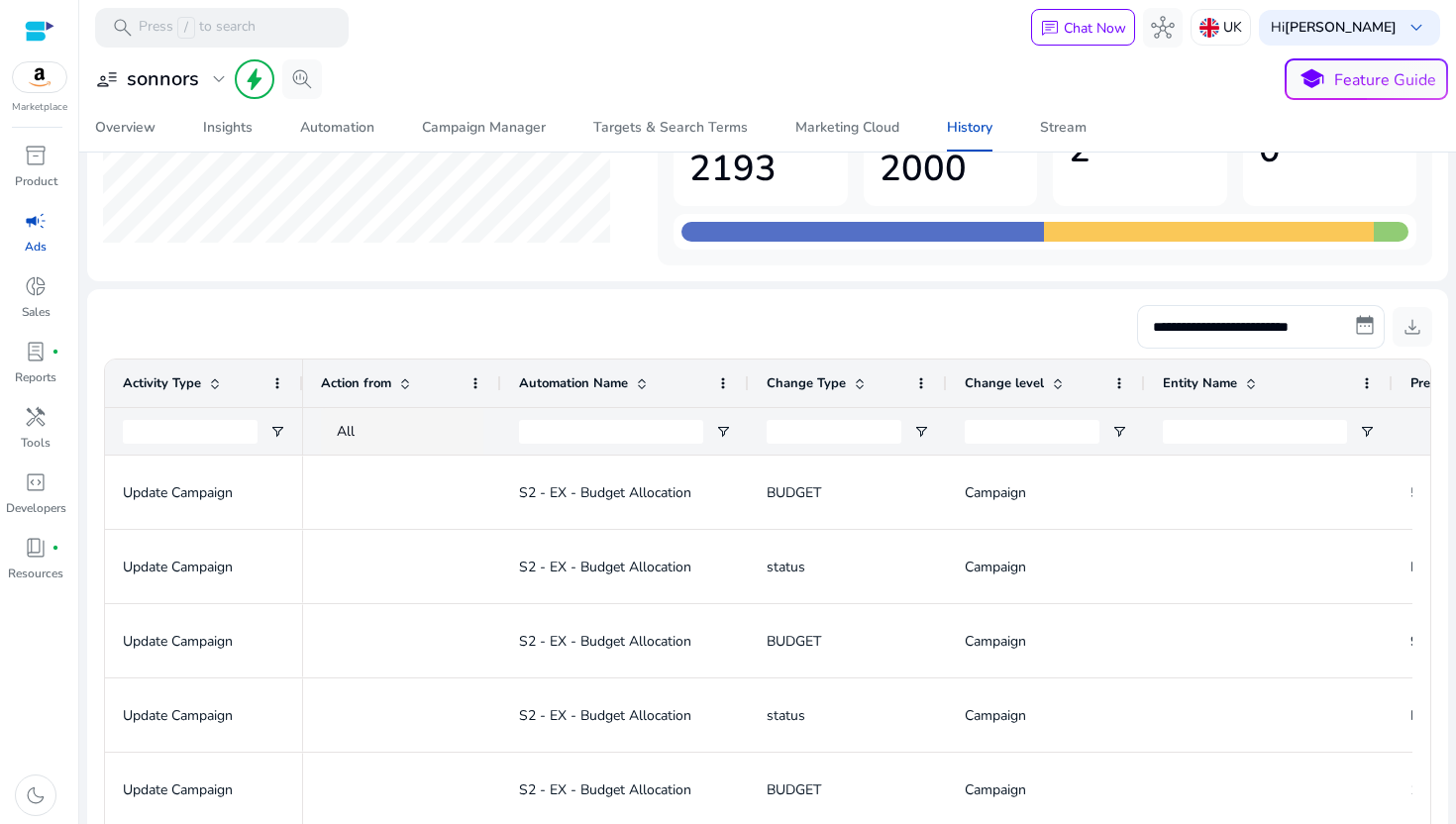 click on "**********" 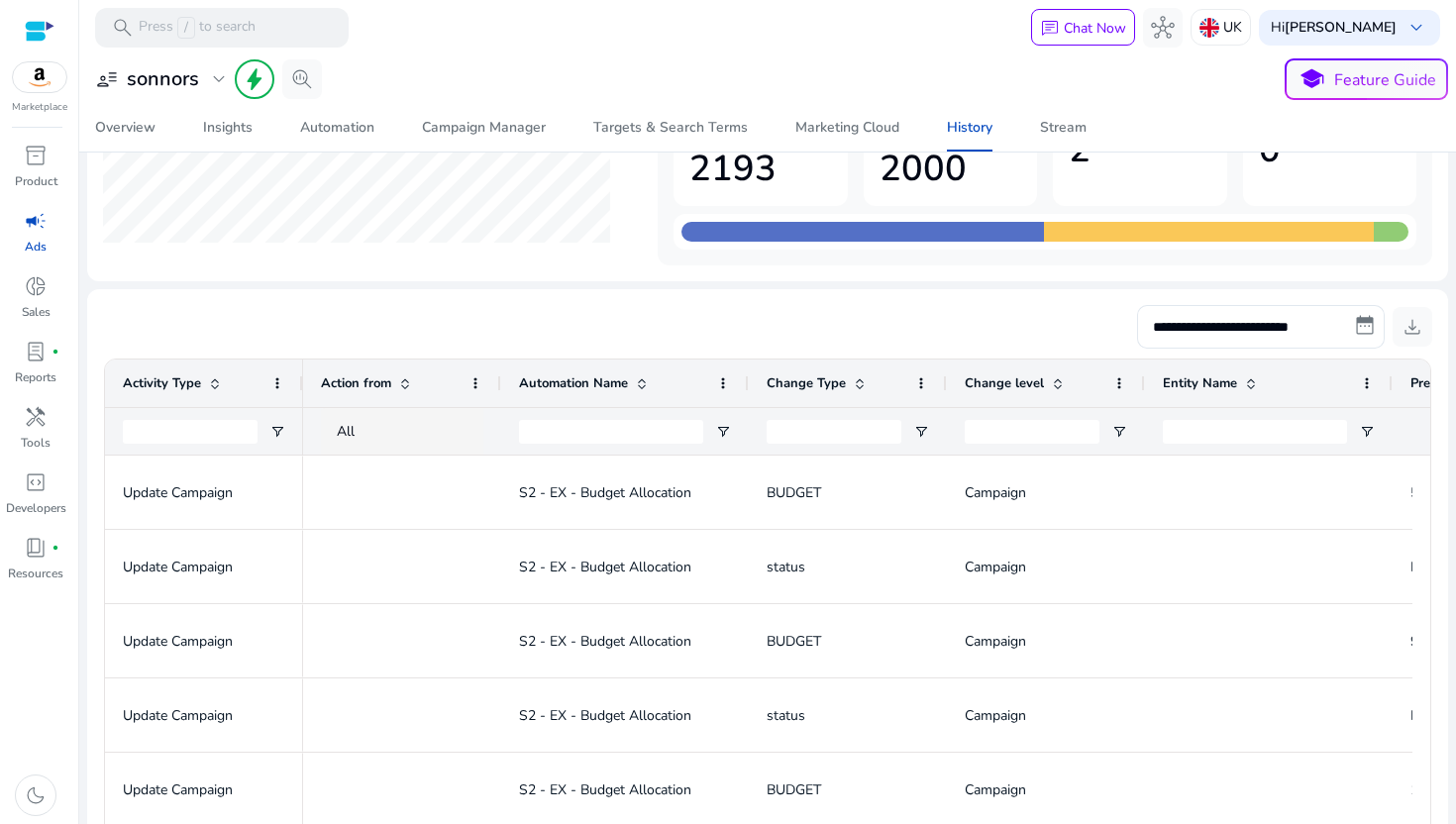 click 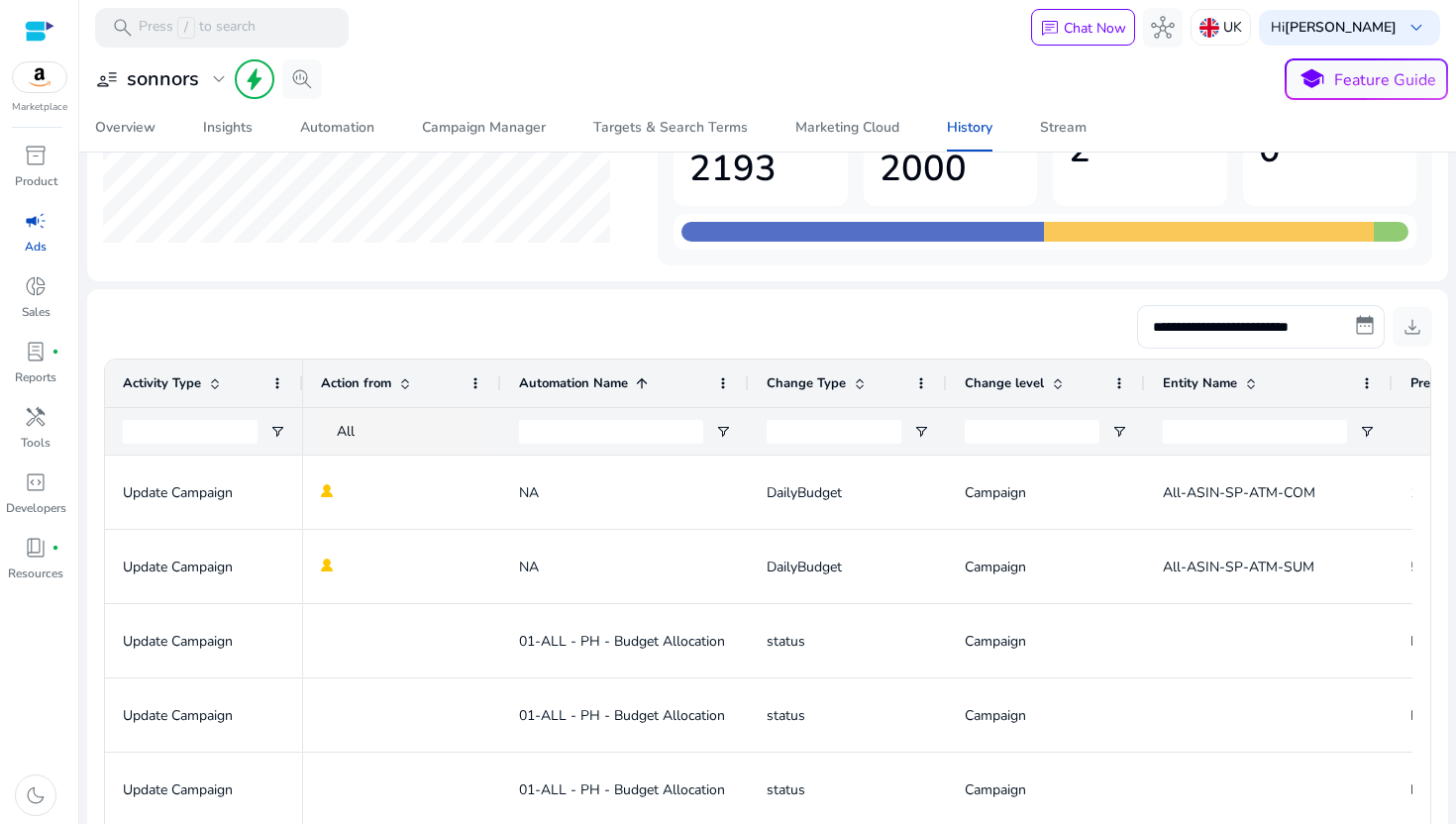 click on "campaign" at bounding box center [36, 221] 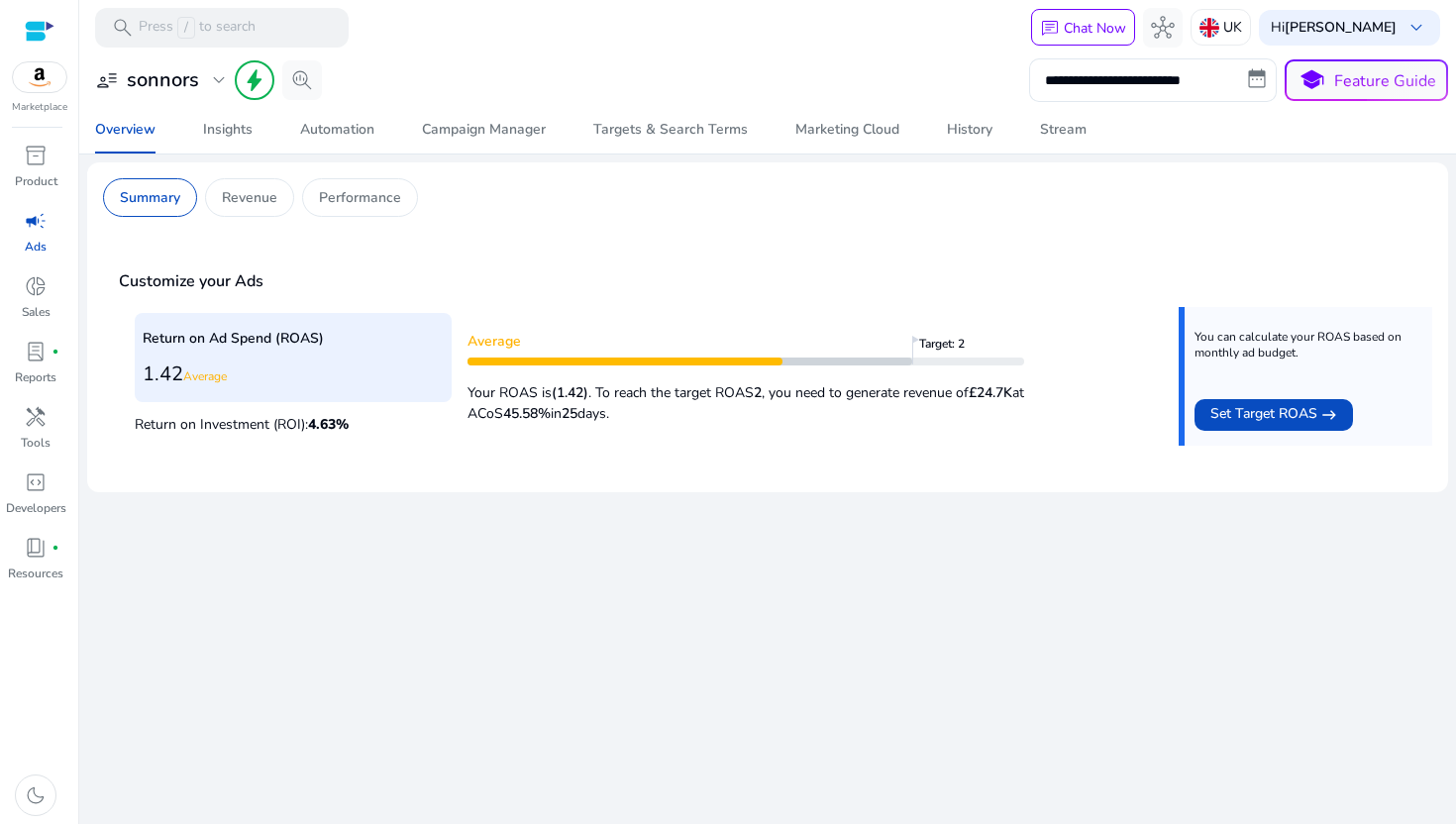 scroll, scrollTop: 0, scrollLeft: 0, axis: both 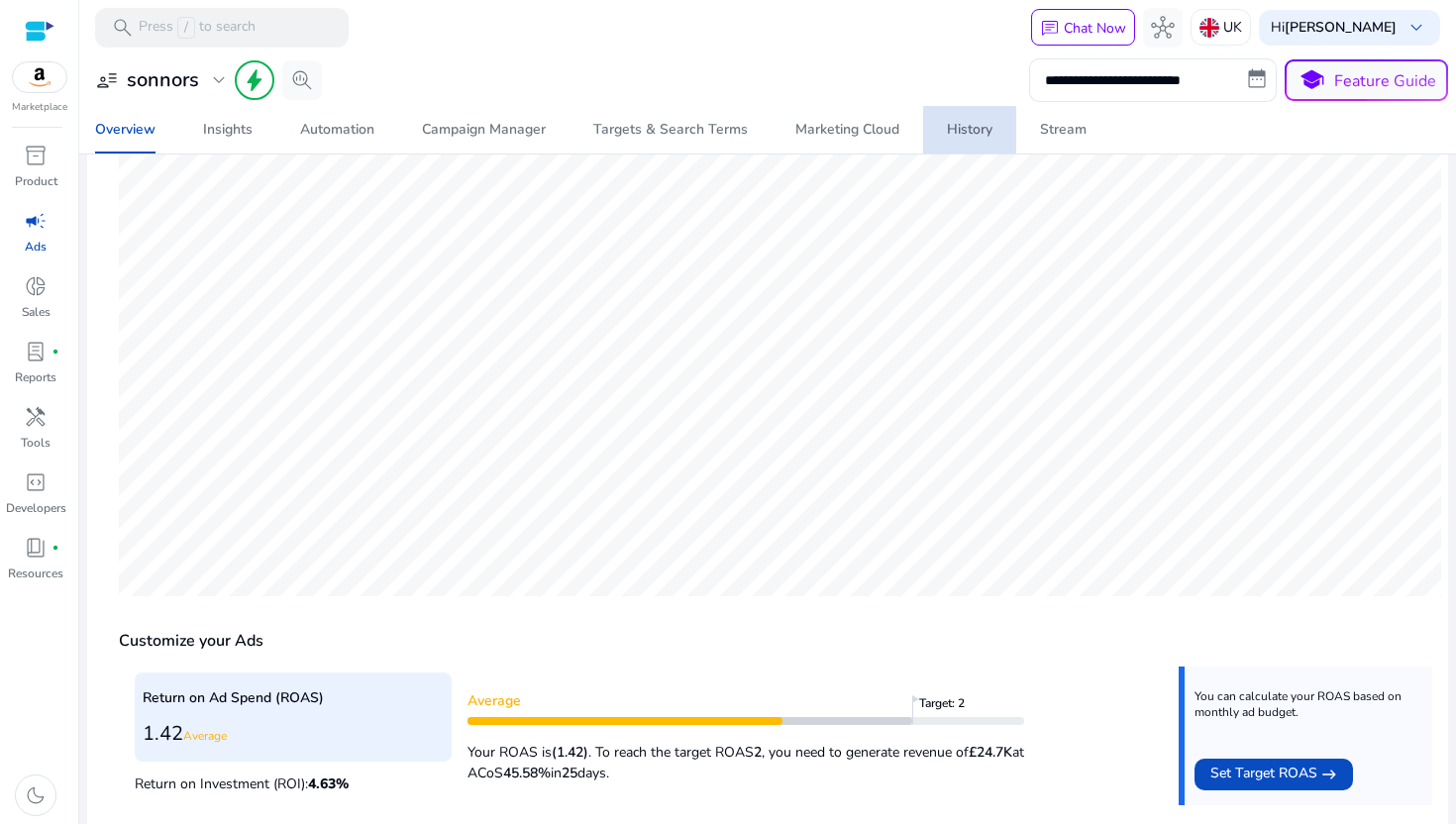 click on "History" at bounding box center [970, 130] 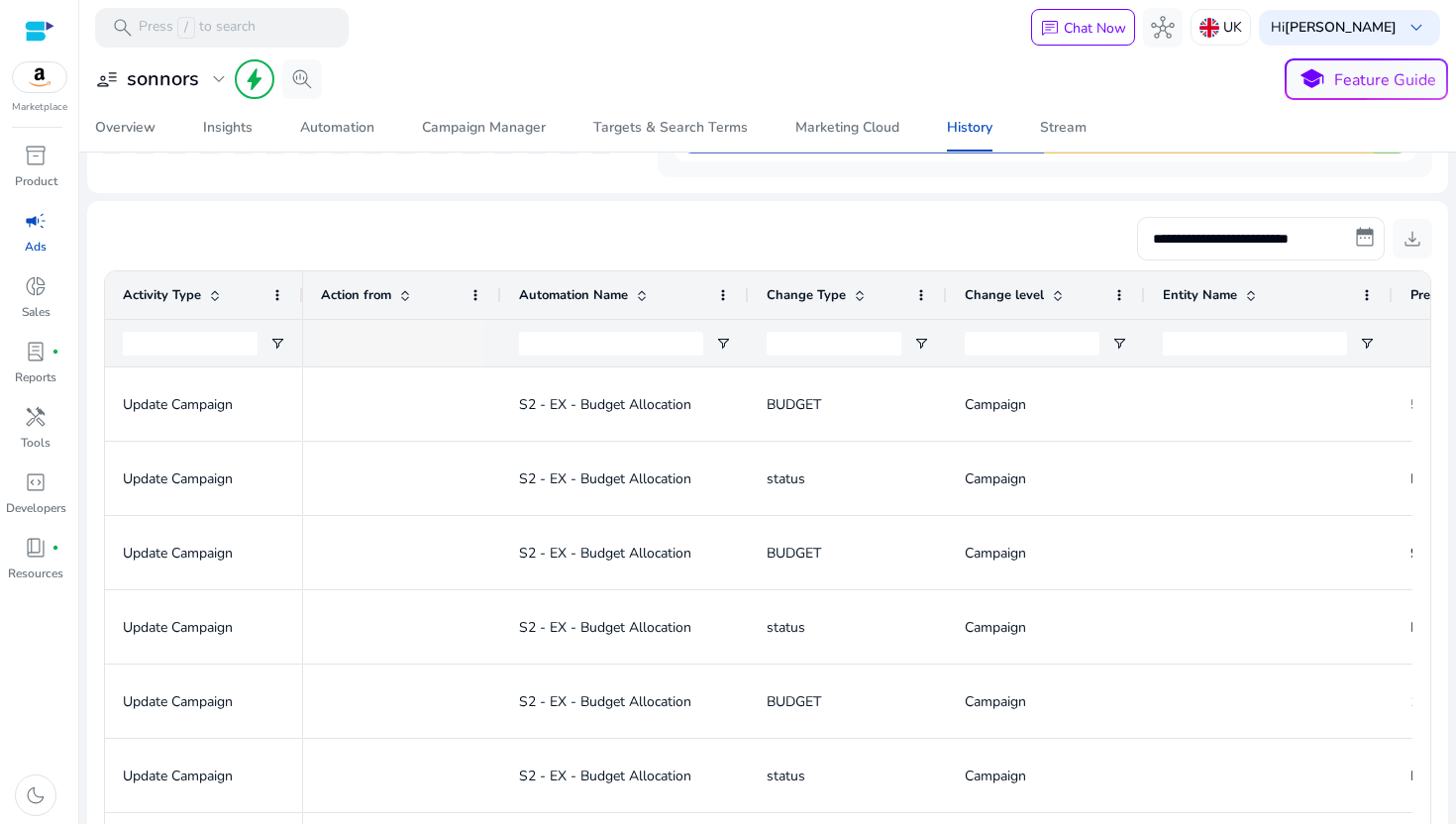 scroll, scrollTop: 297, scrollLeft: 0, axis: vertical 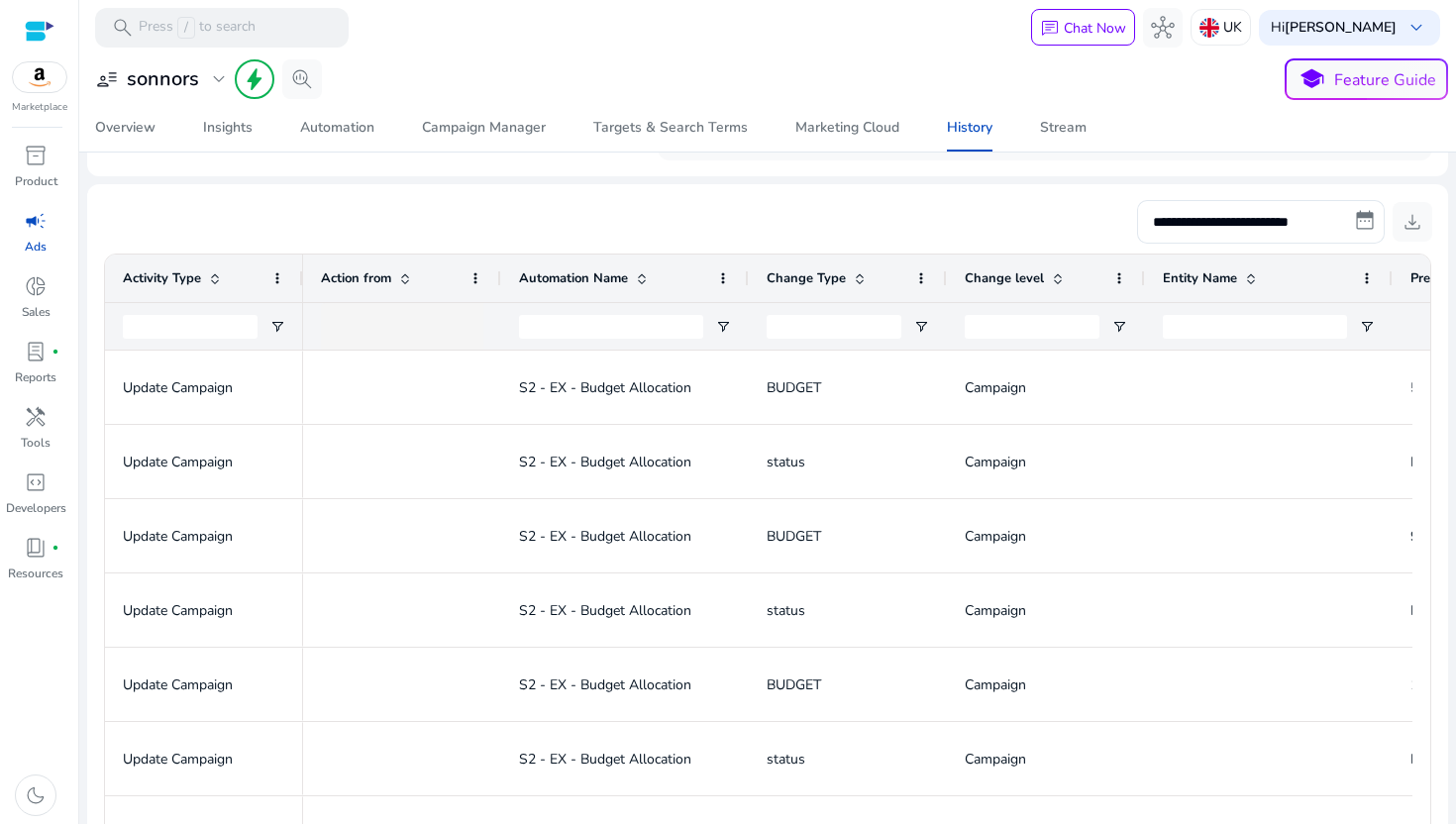 click 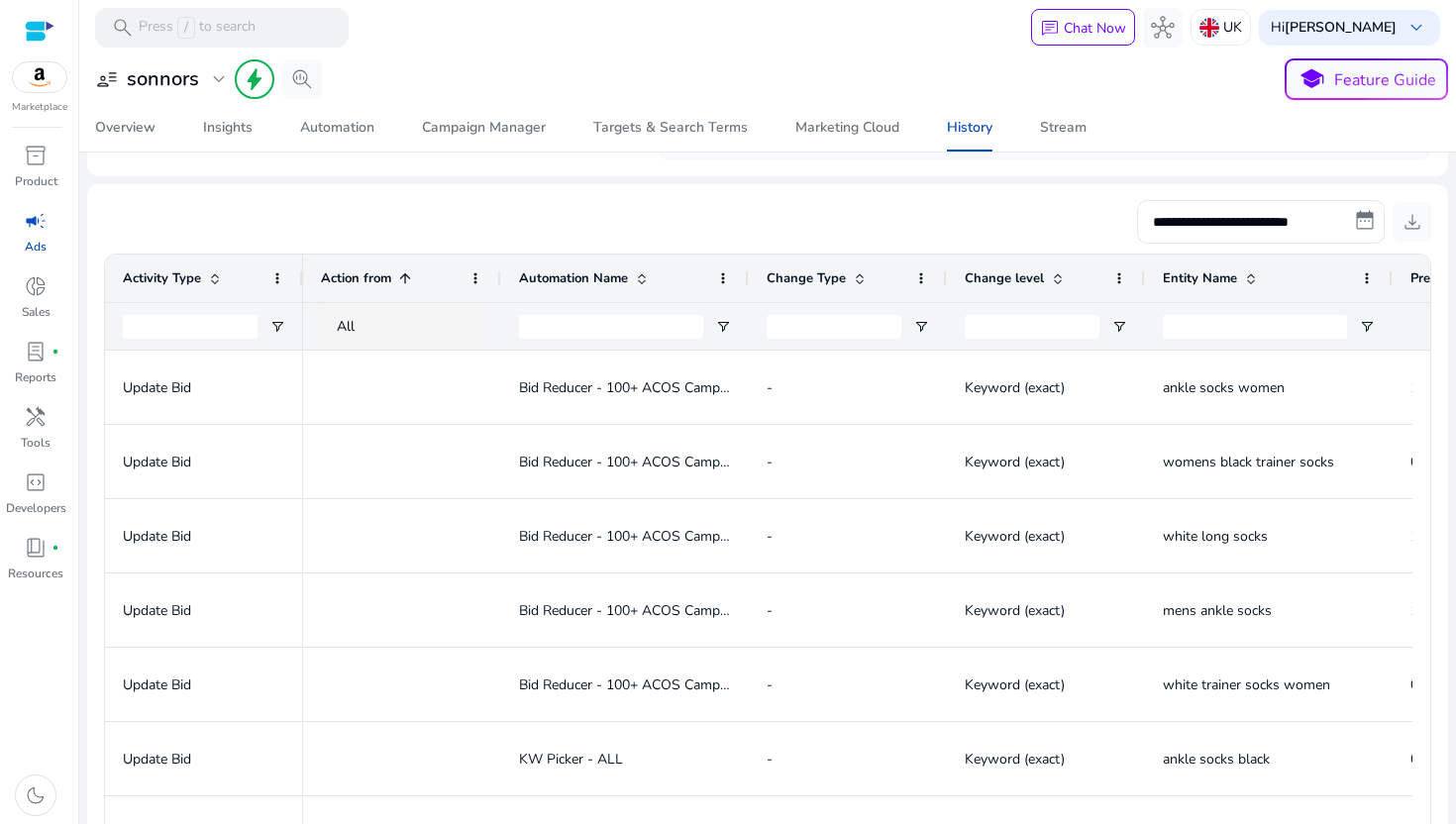 click 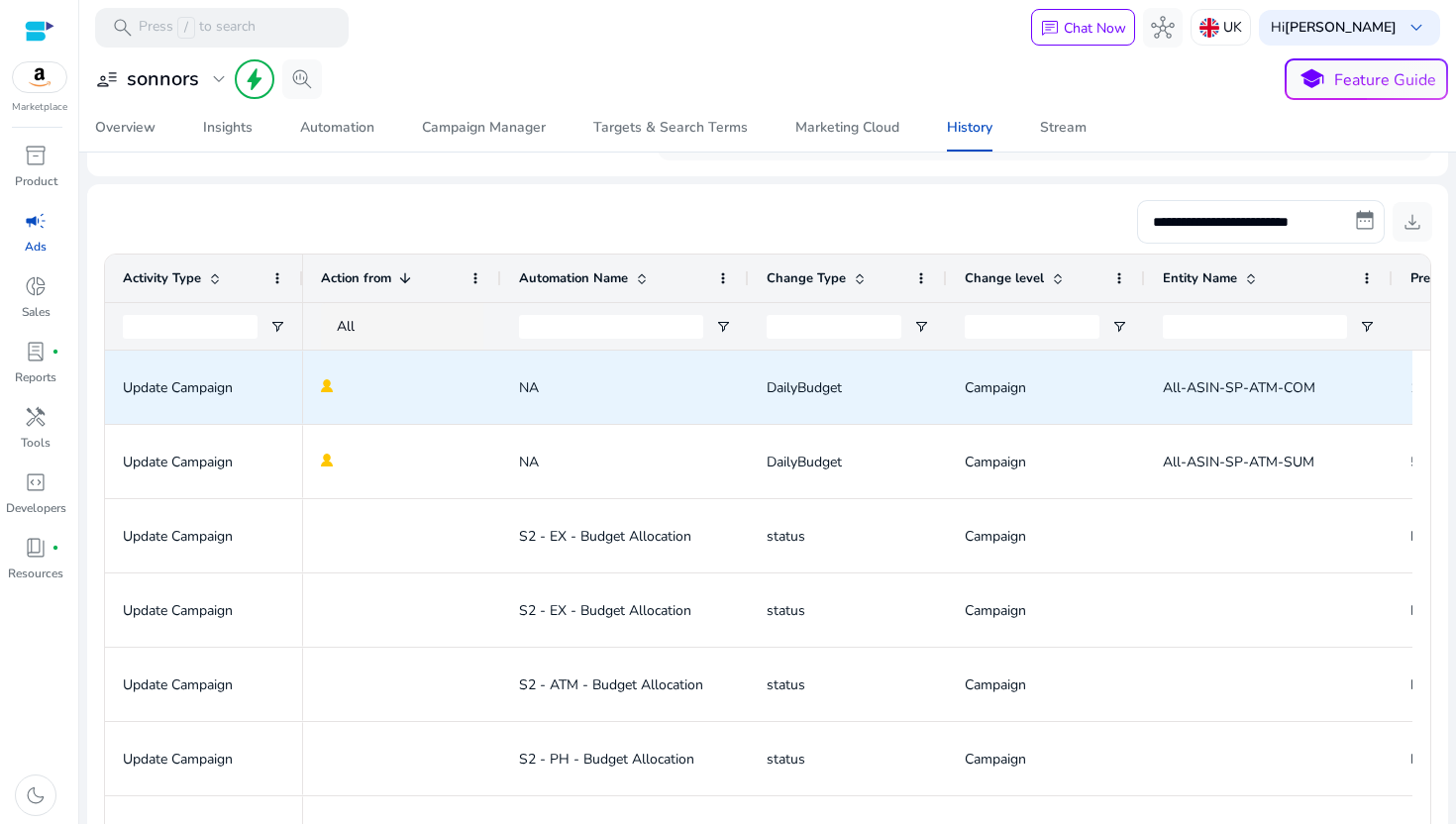 click 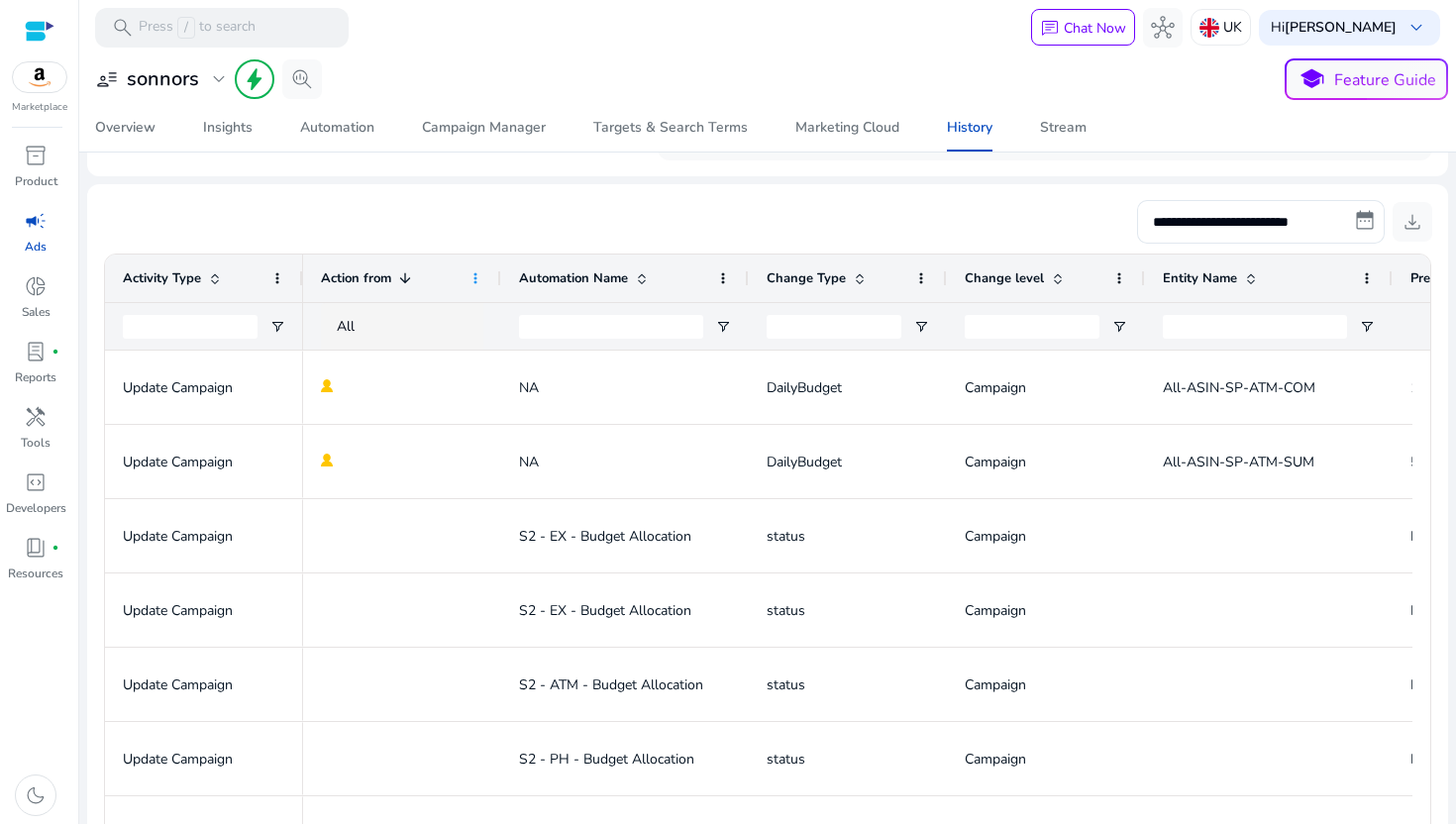 click 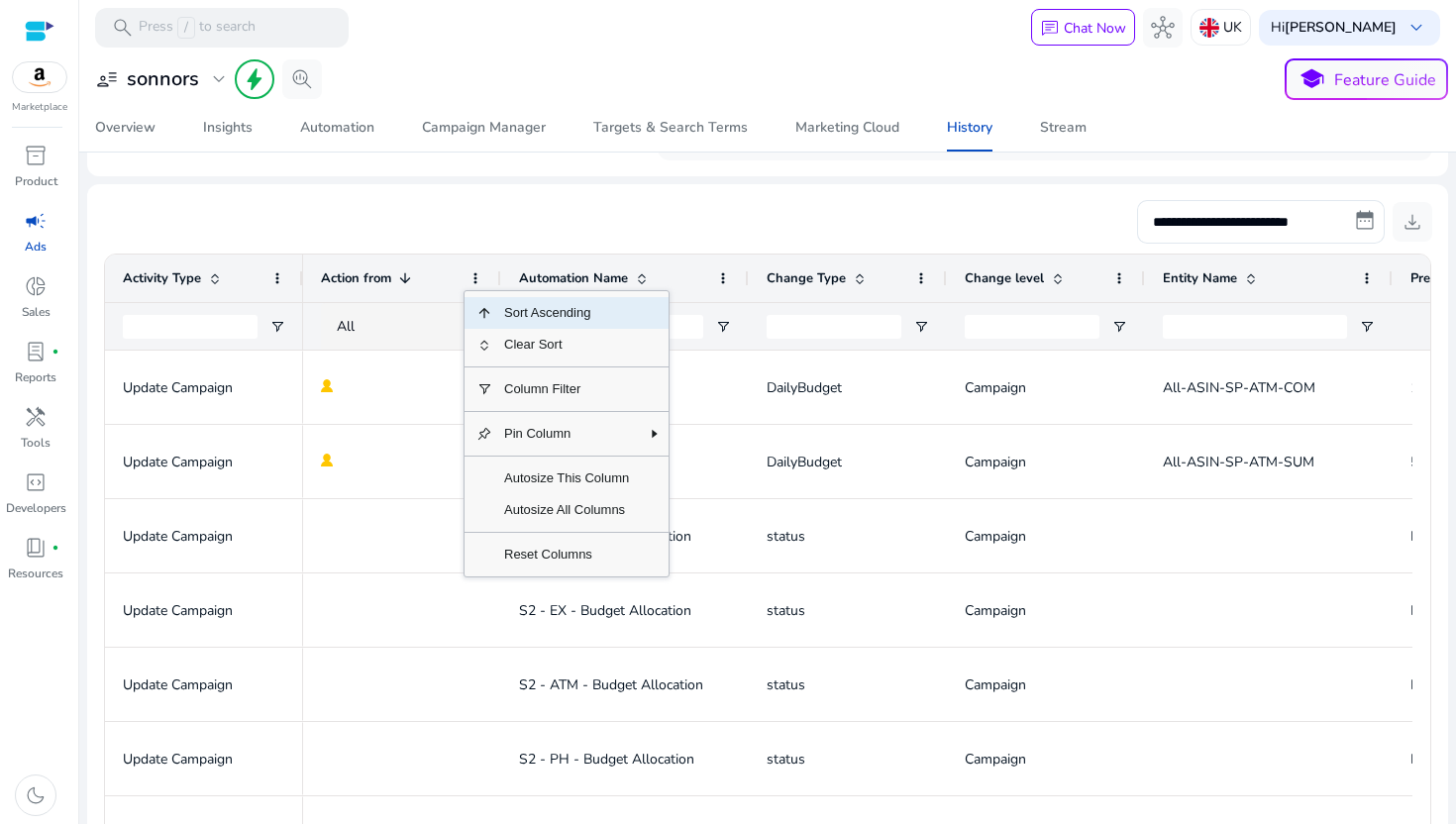 click on "Action from
1" 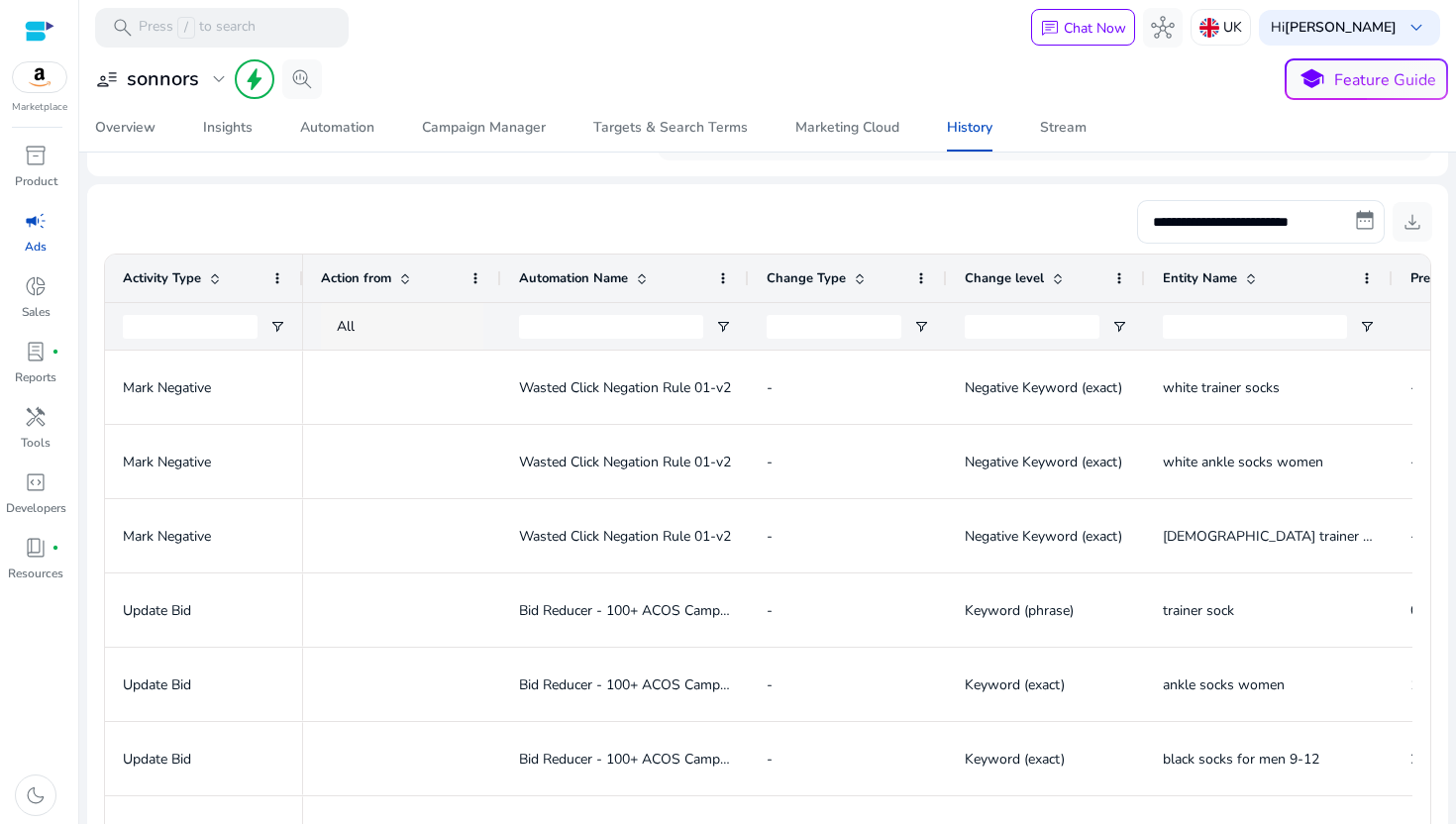 click on "All" at bounding box center [420, 327] 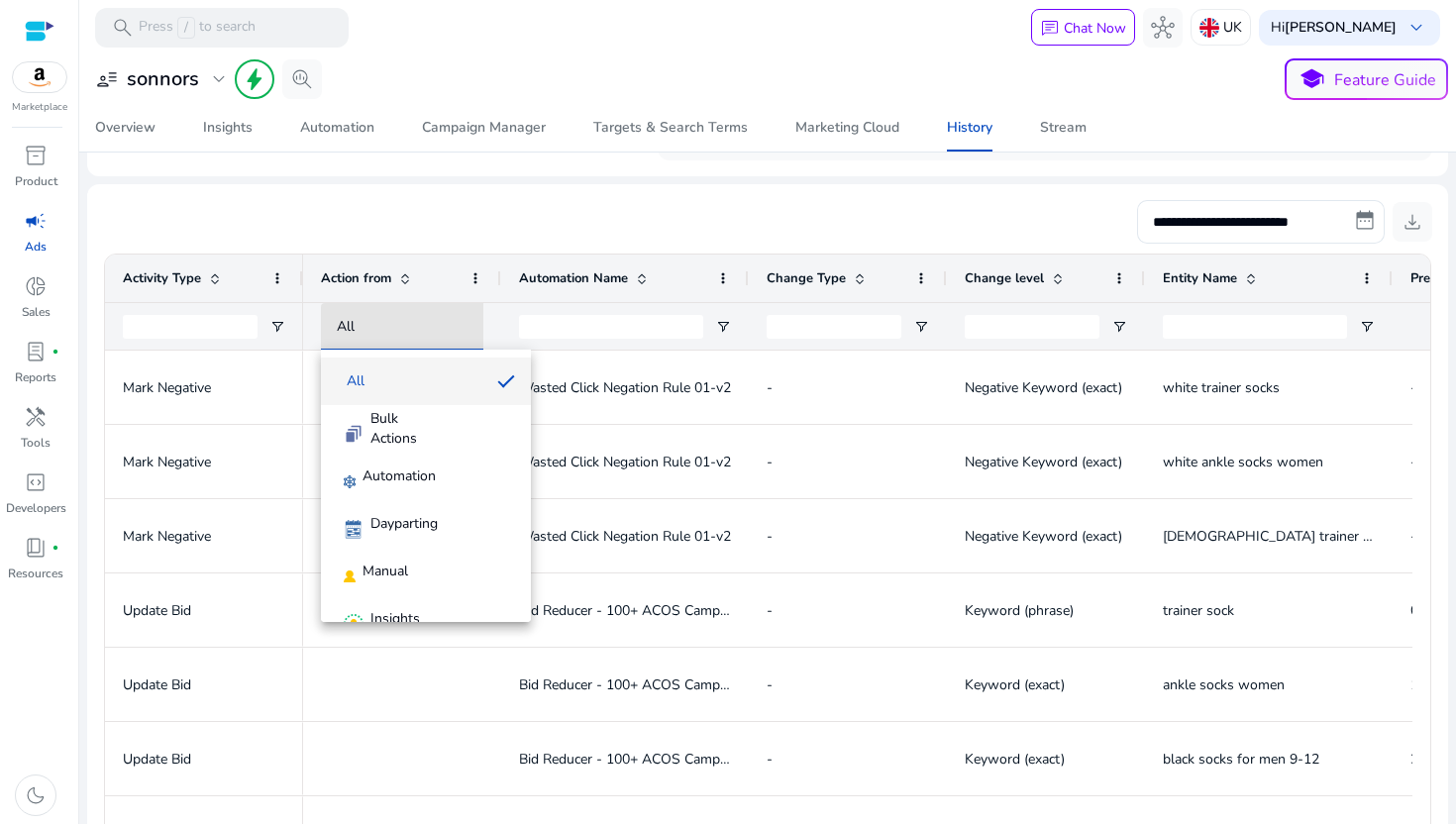 click at bounding box center [728, 412] 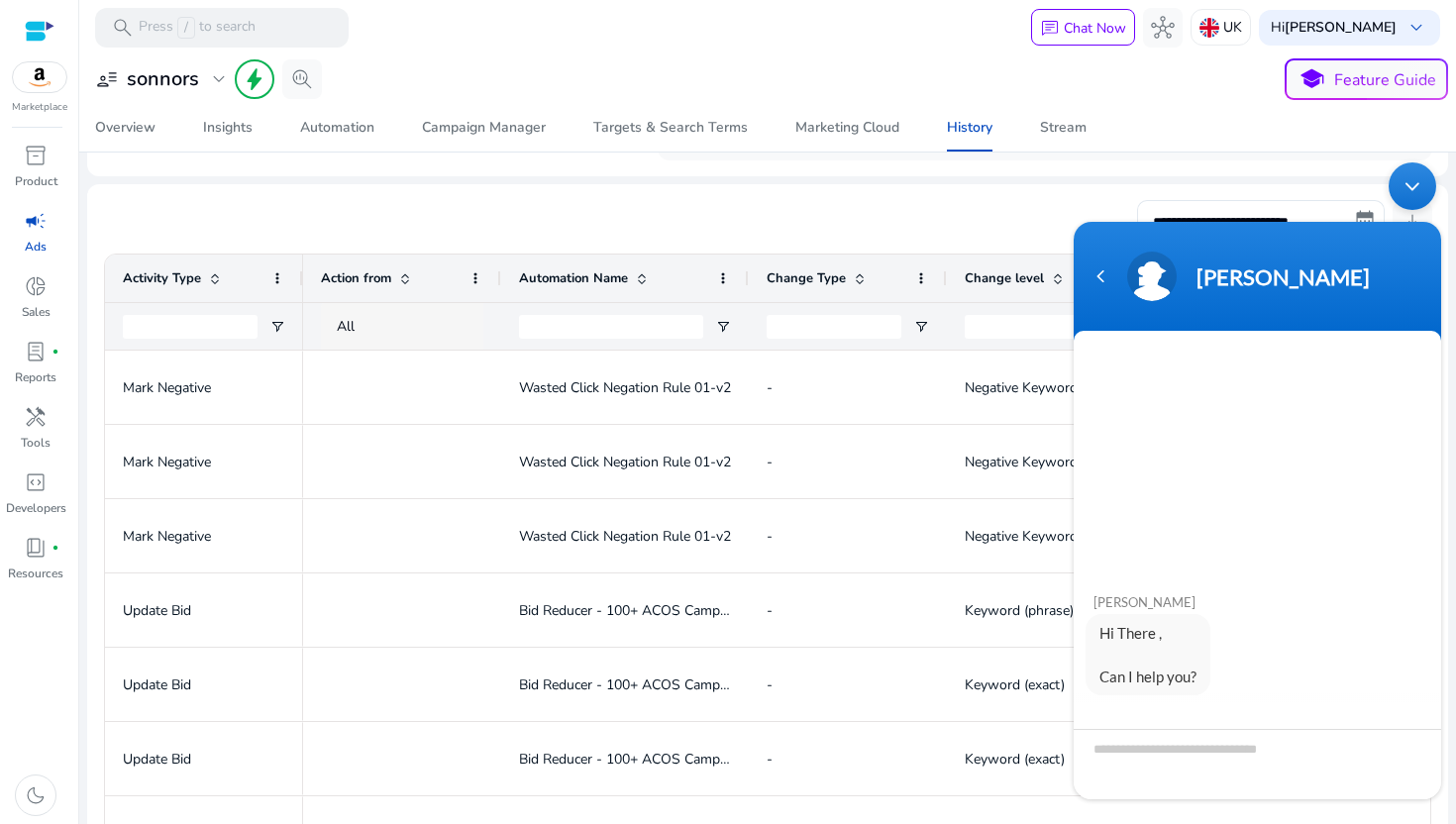 scroll, scrollTop: 0, scrollLeft: 0, axis: both 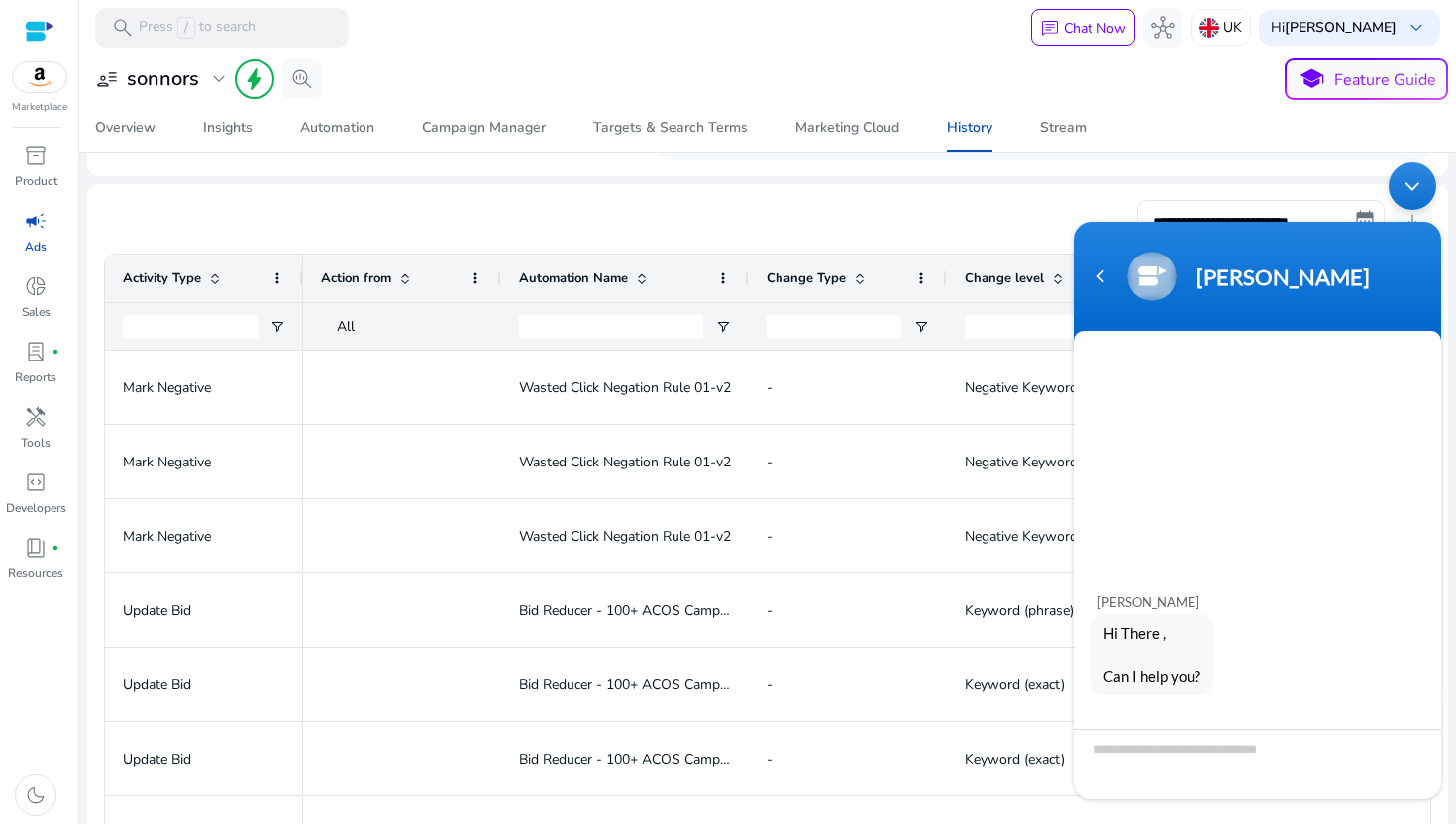click at bounding box center [1412, 186] 